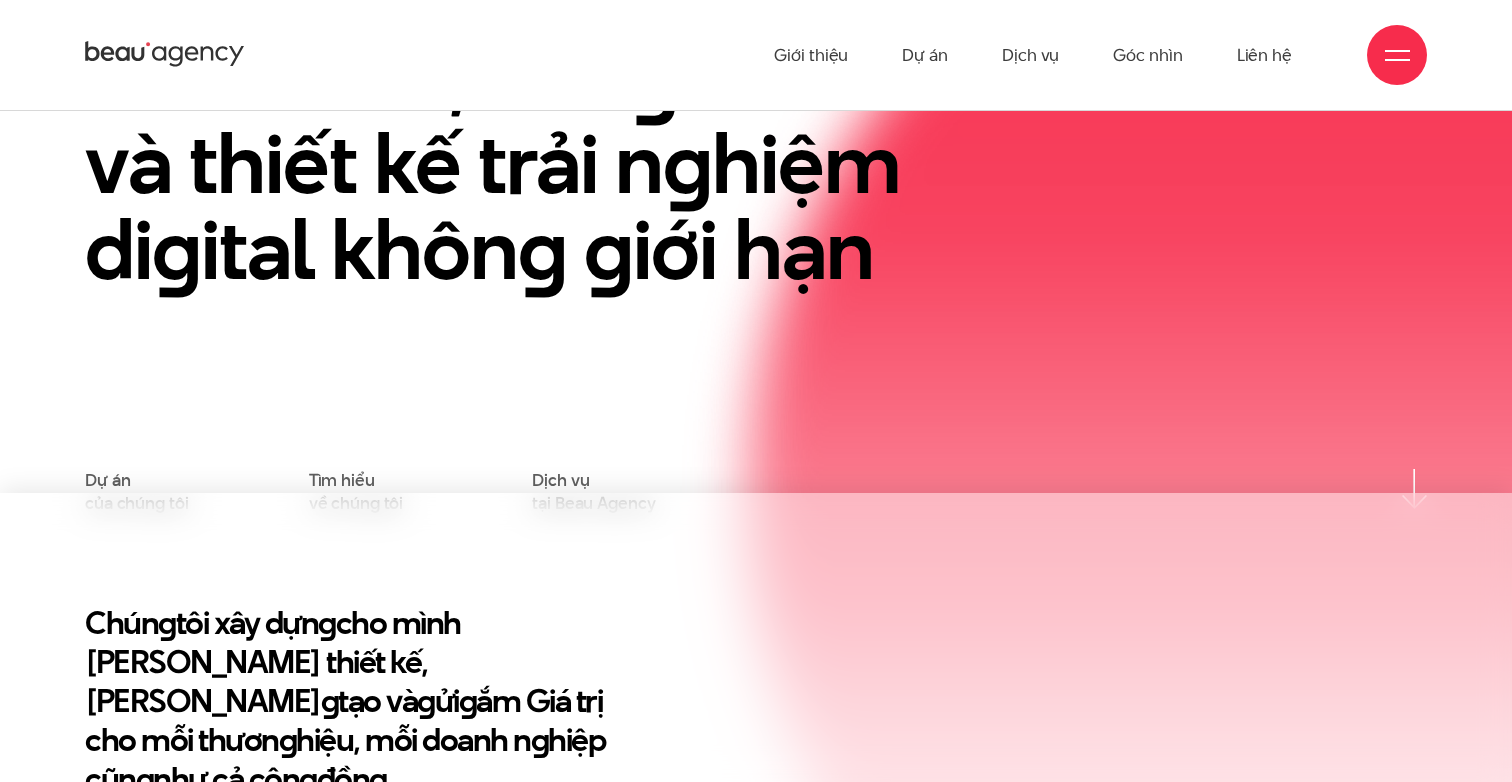 scroll, scrollTop: 0, scrollLeft: 0, axis: both 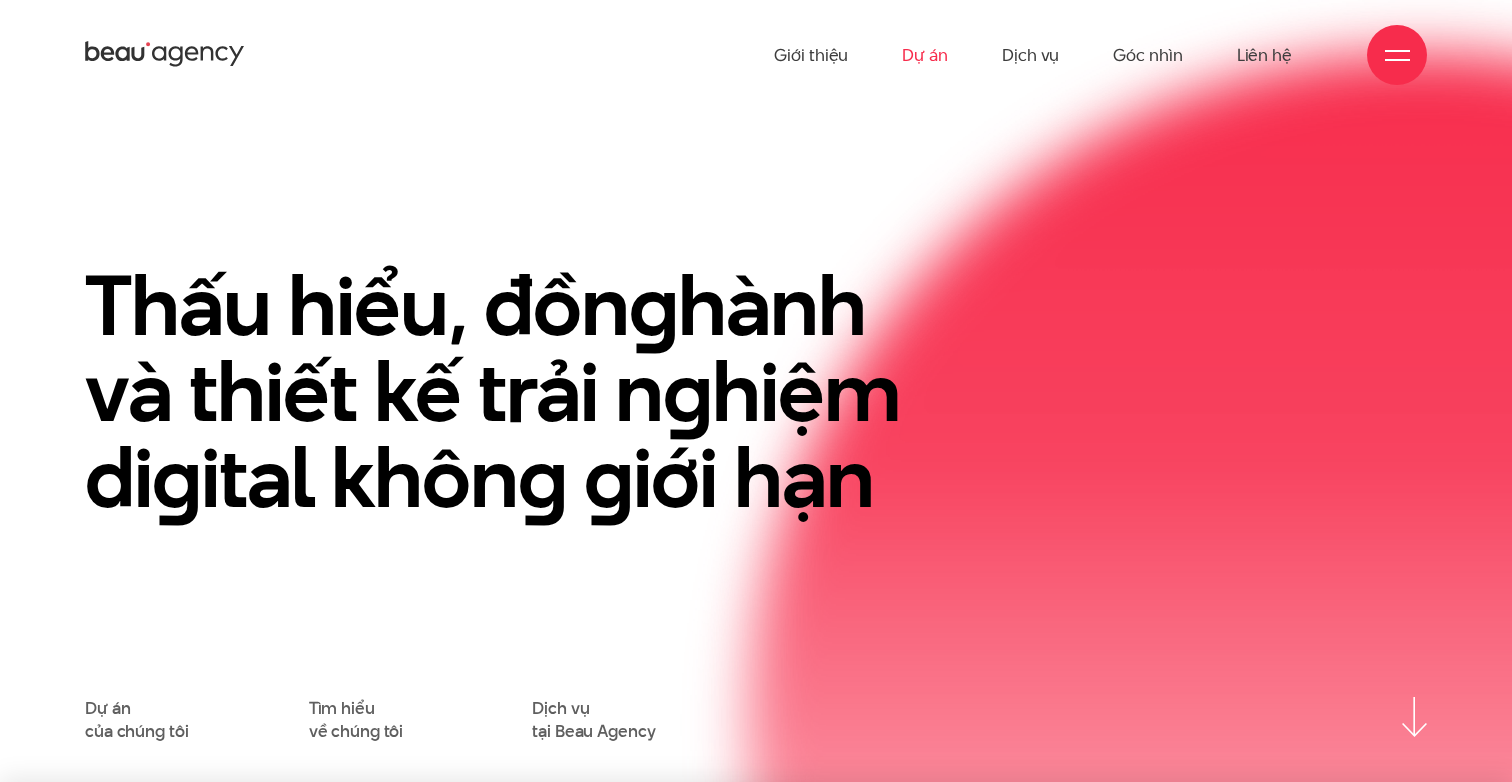 click on "Dự án" at bounding box center (925, 55) 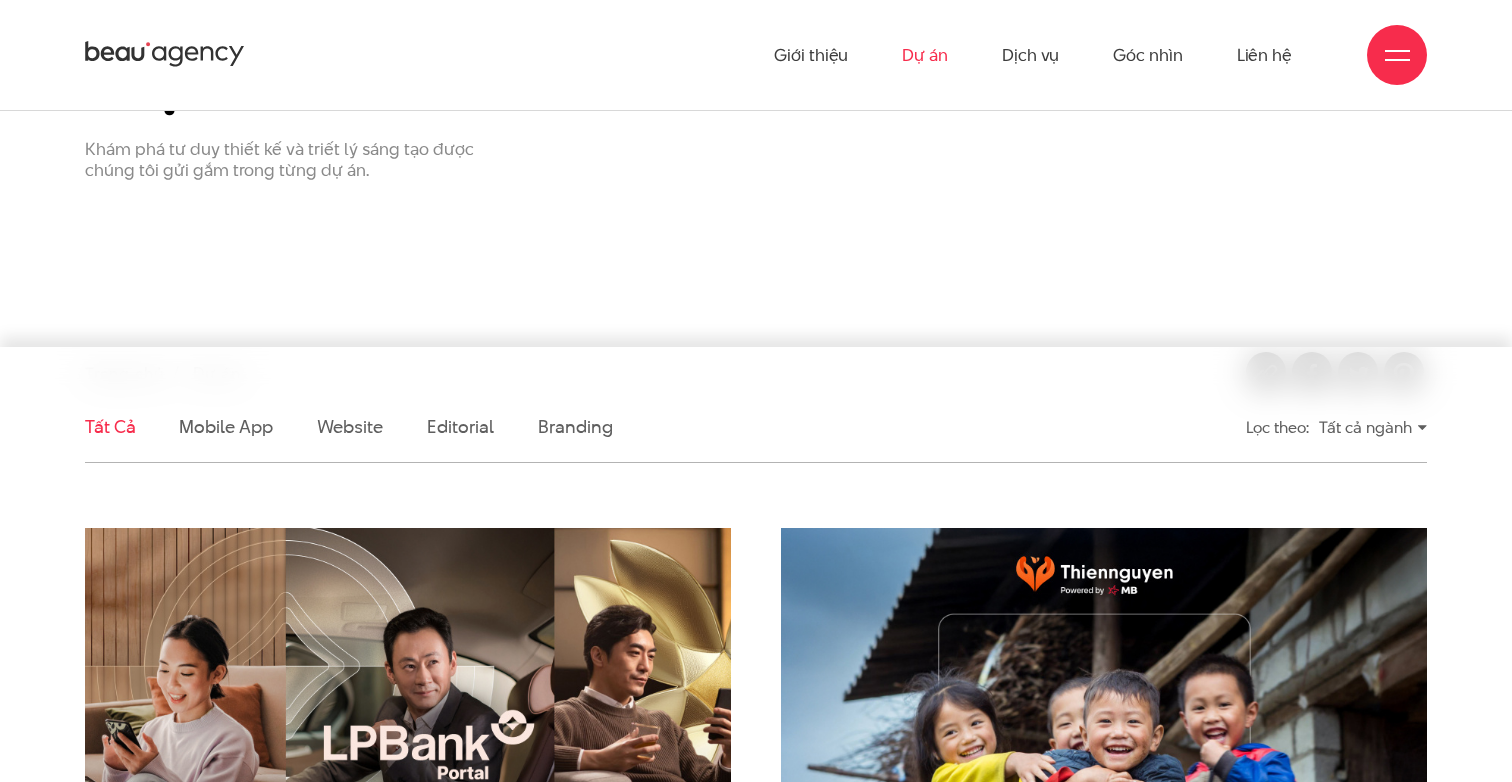 scroll, scrollTop: 0, scrollLeft: 0, axis: both 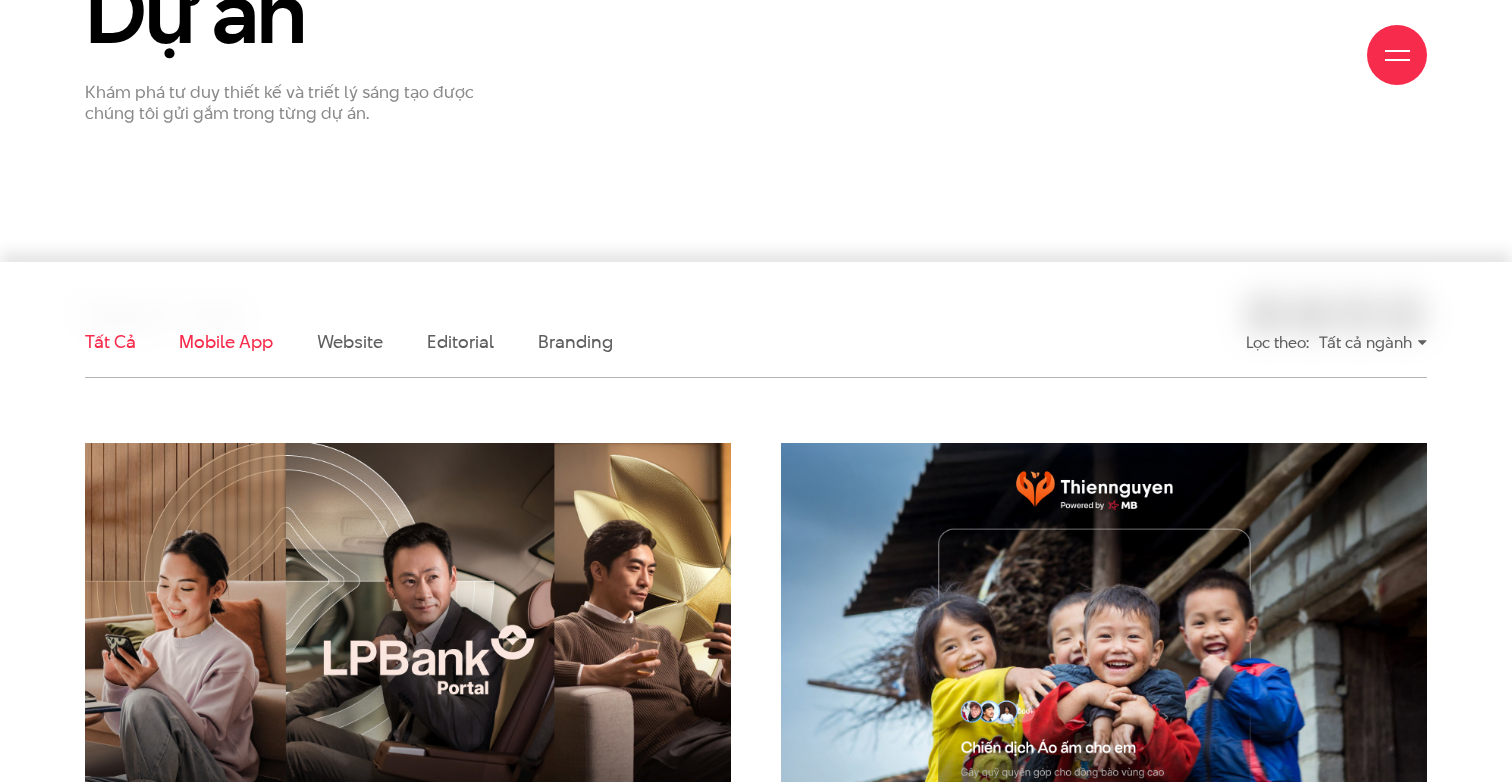 click on "Mobile app" at bounding box center (225, 341) 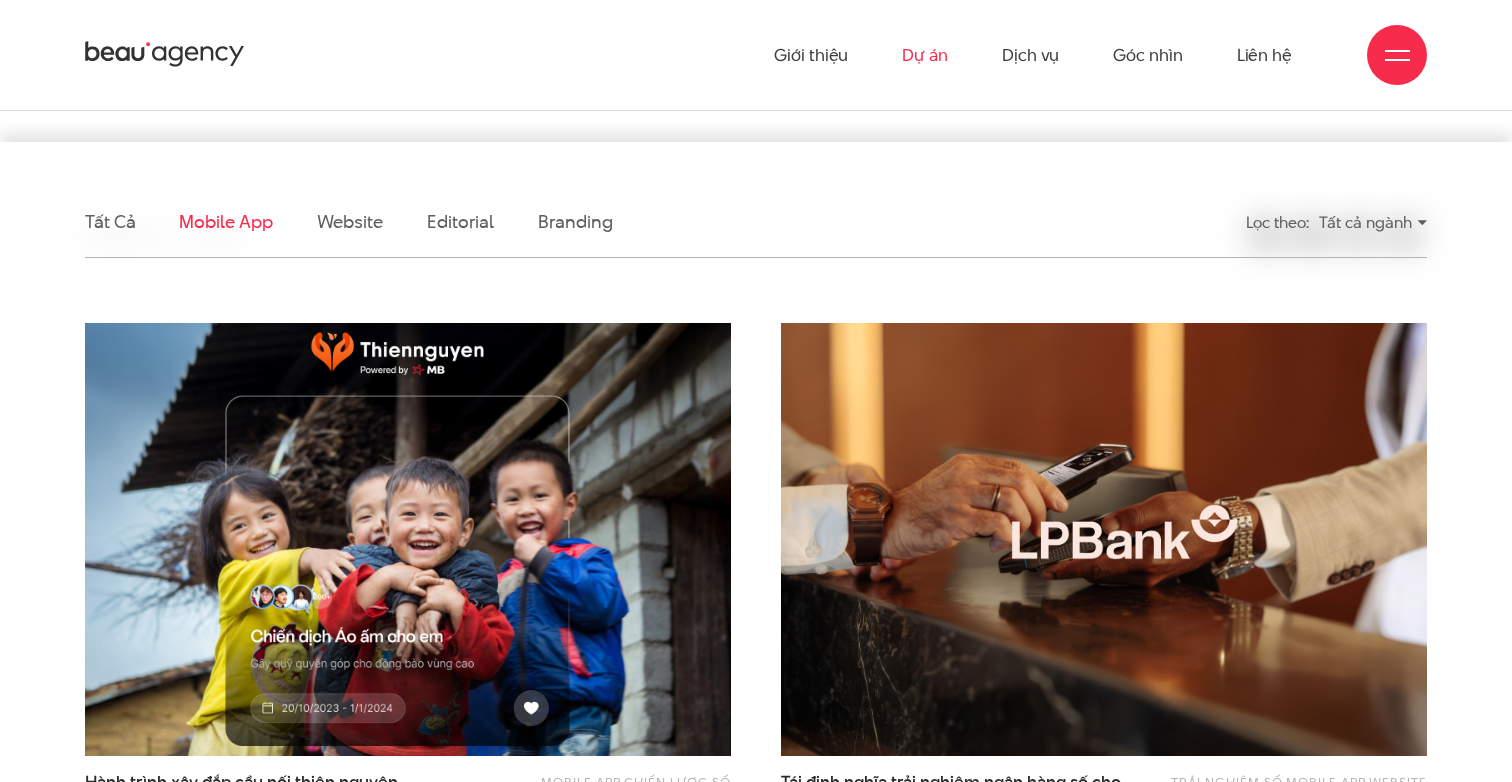 scroll, scrollTop: 190, scrollLeft: 0, axis: vertical 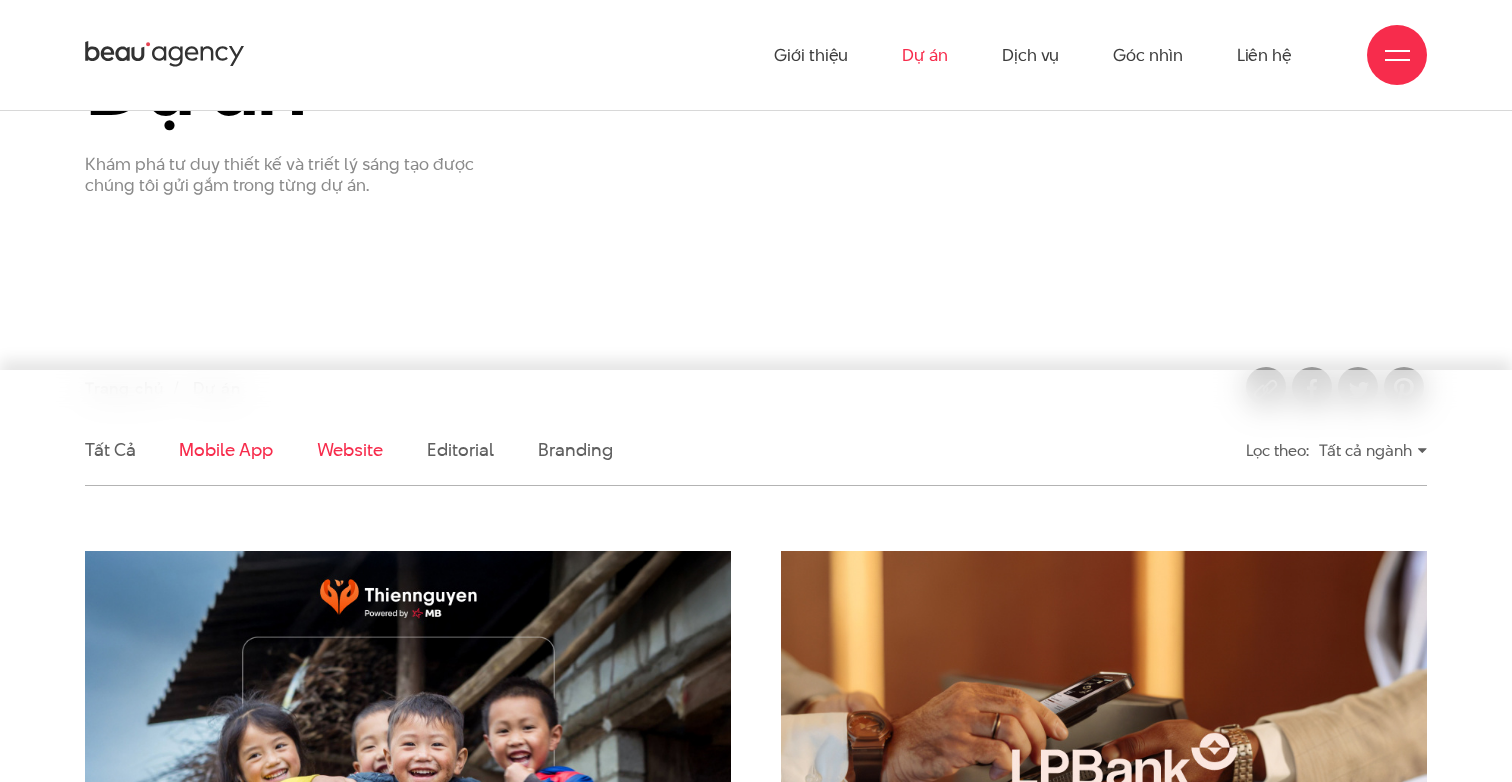 click on "Website" at bounding box center (350, 449) 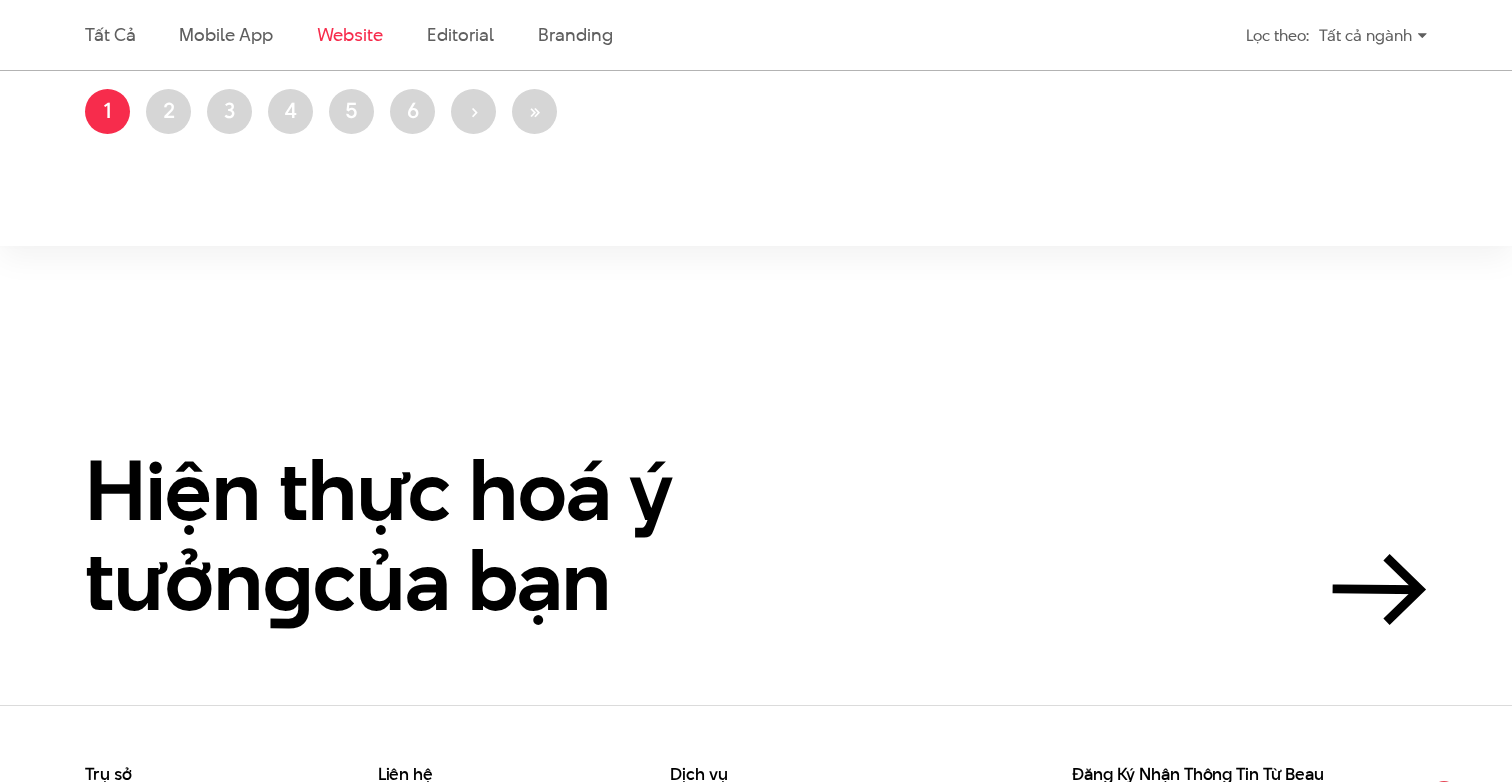 scroll, scrollTop: 3568, scrollLeft: 0, axis: vertical 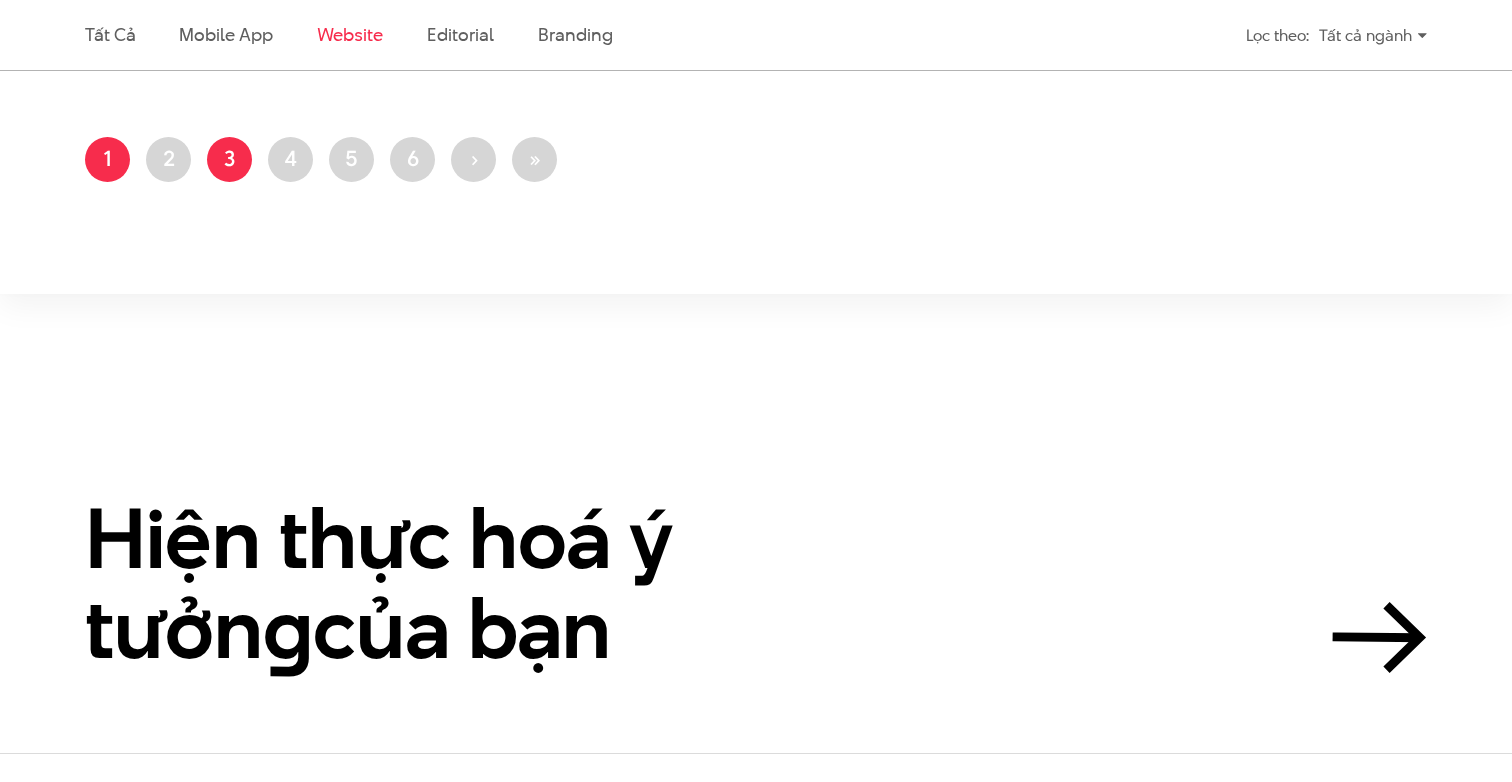 click on "Trang
3" at bounding box center (229, 159) 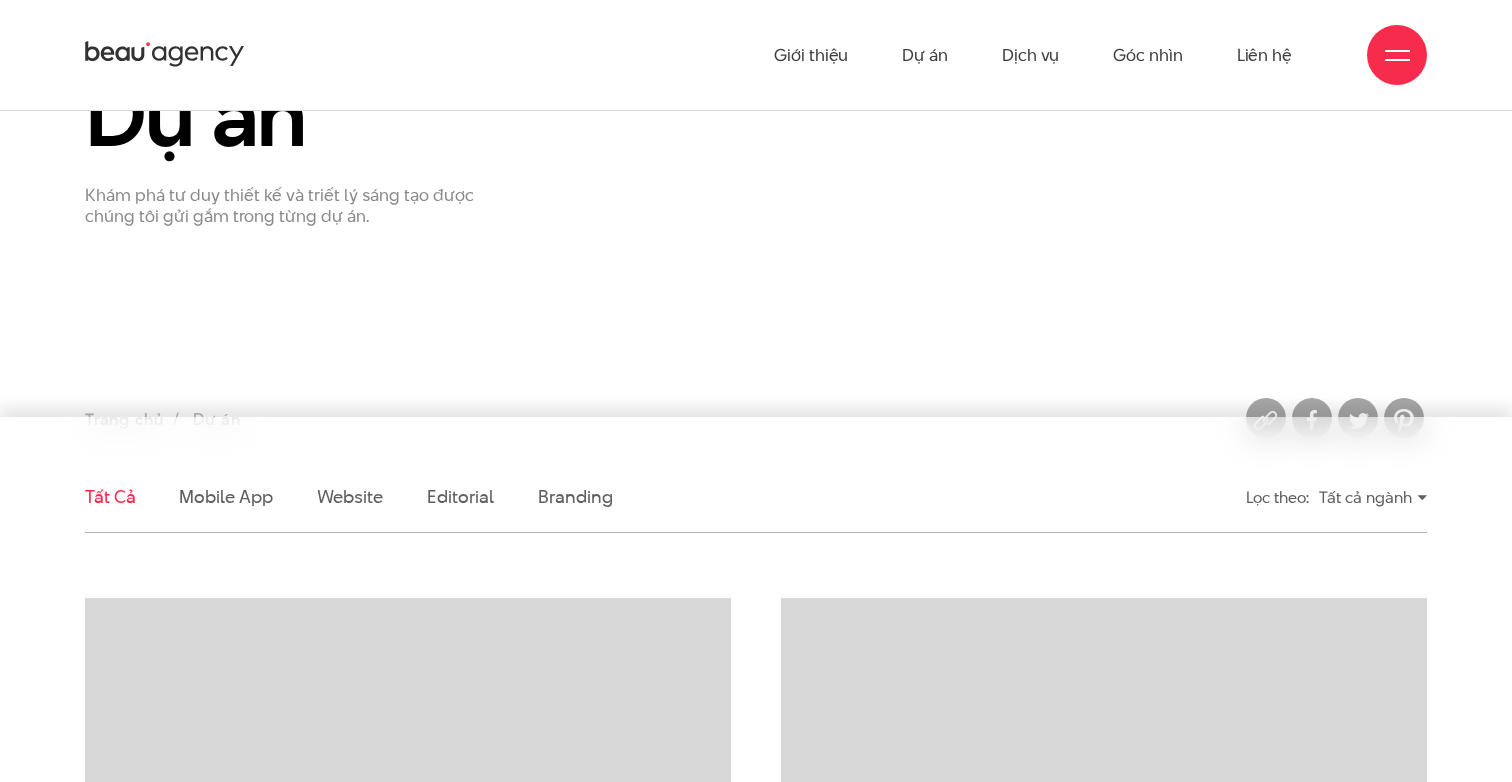 scroll, scrollTop: 0, scrollLeft: 0, axis: both 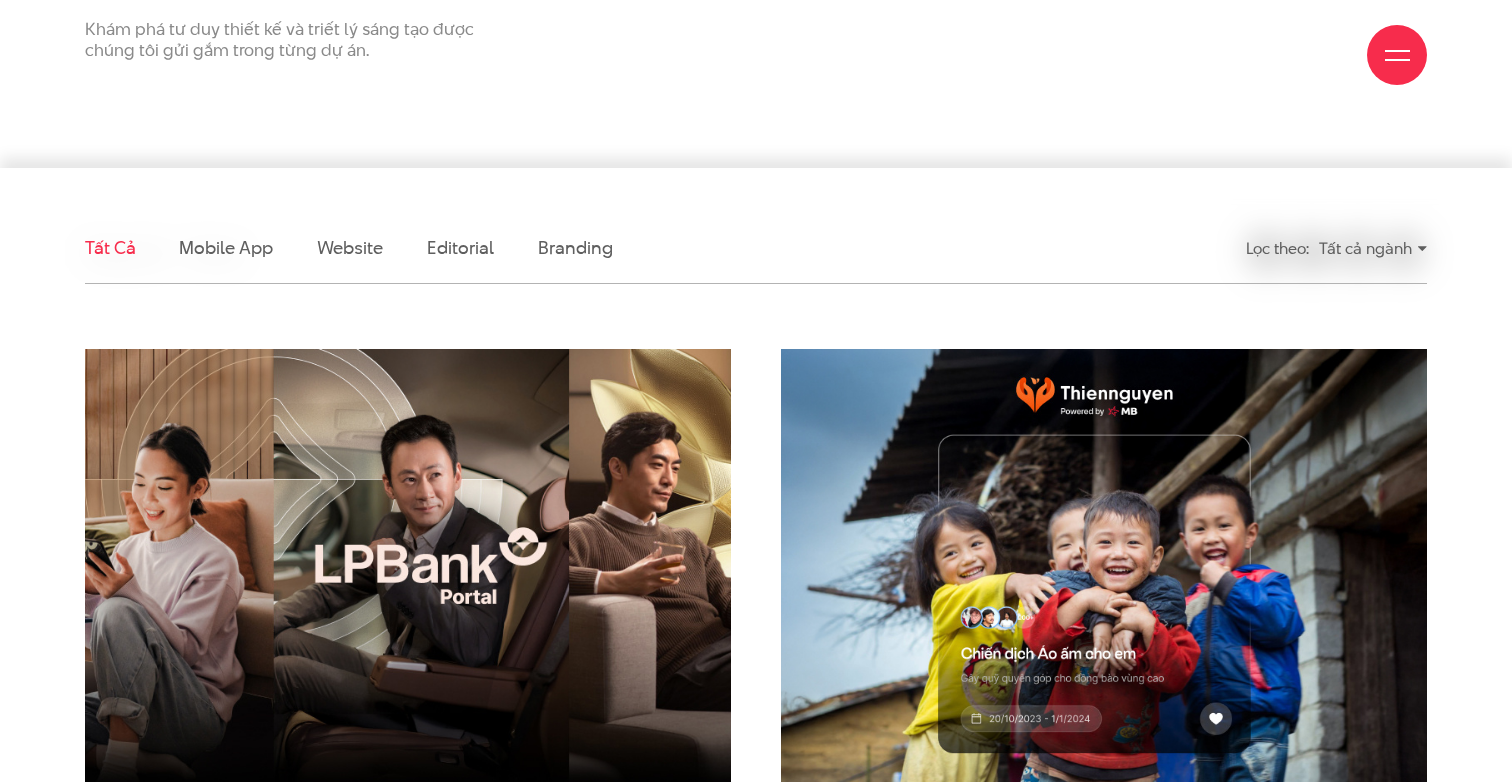 click at bounding box center [408, 565] 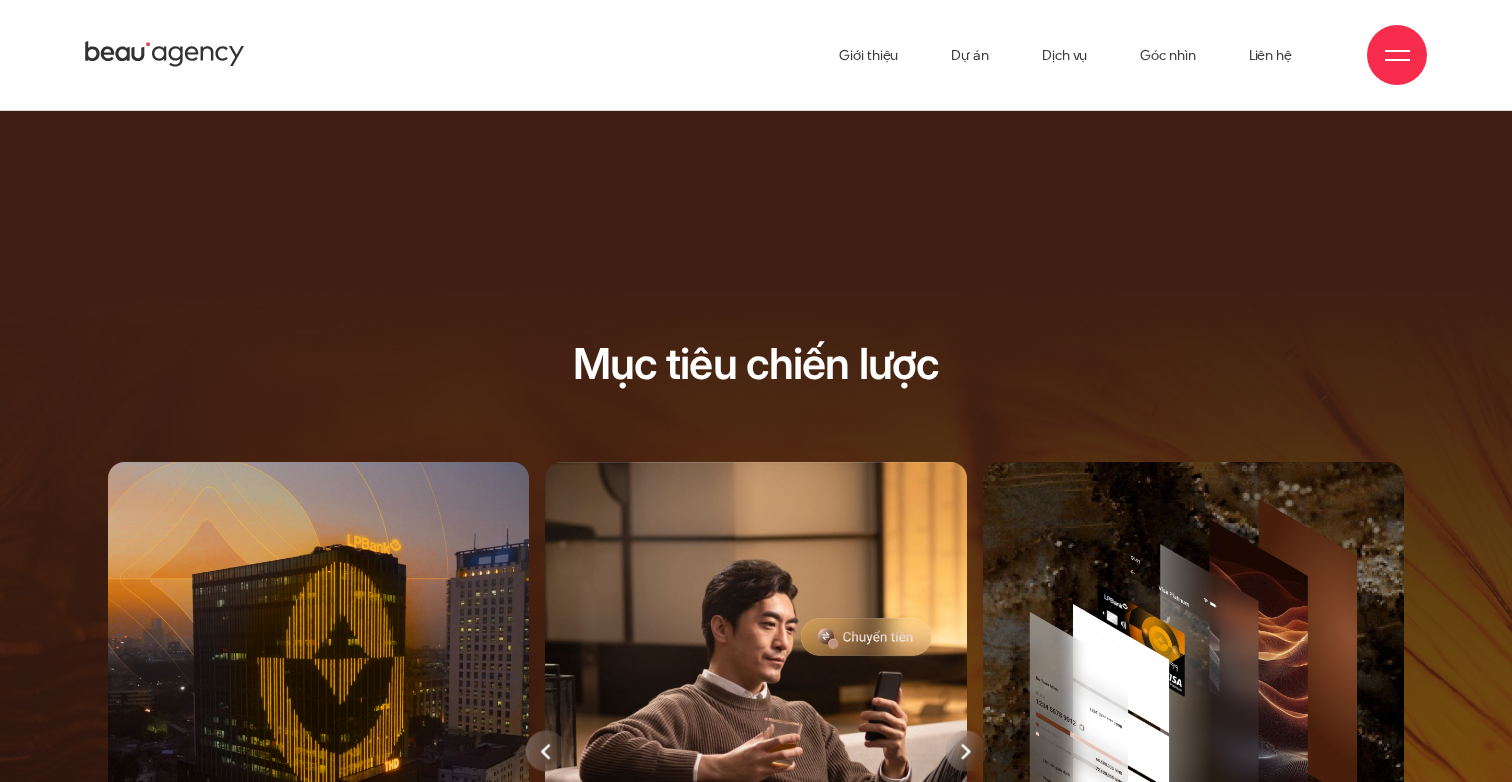 scroll, scrollTop: 0, scrollLeft: 0, axis: both 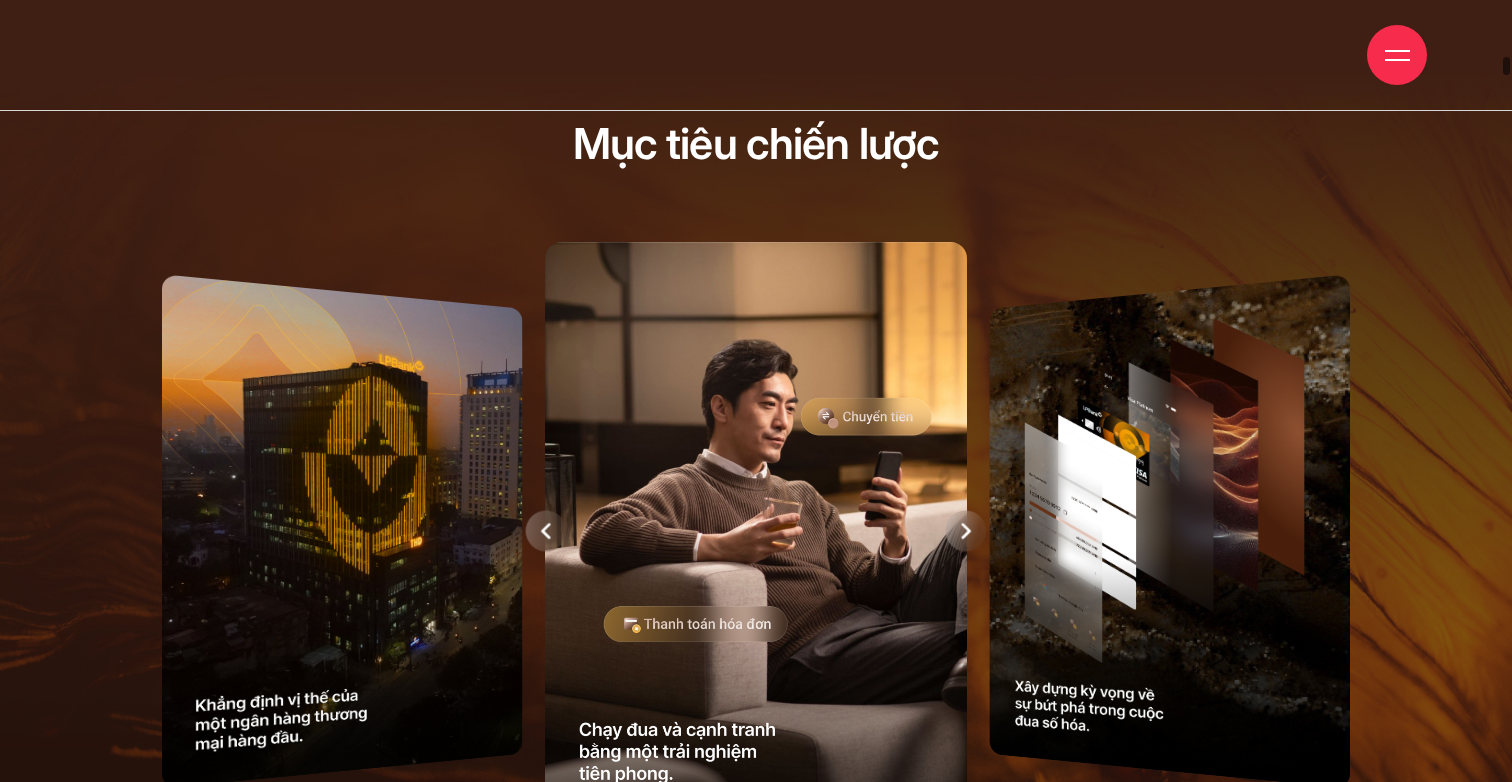 click at bounding box center [545, 530] 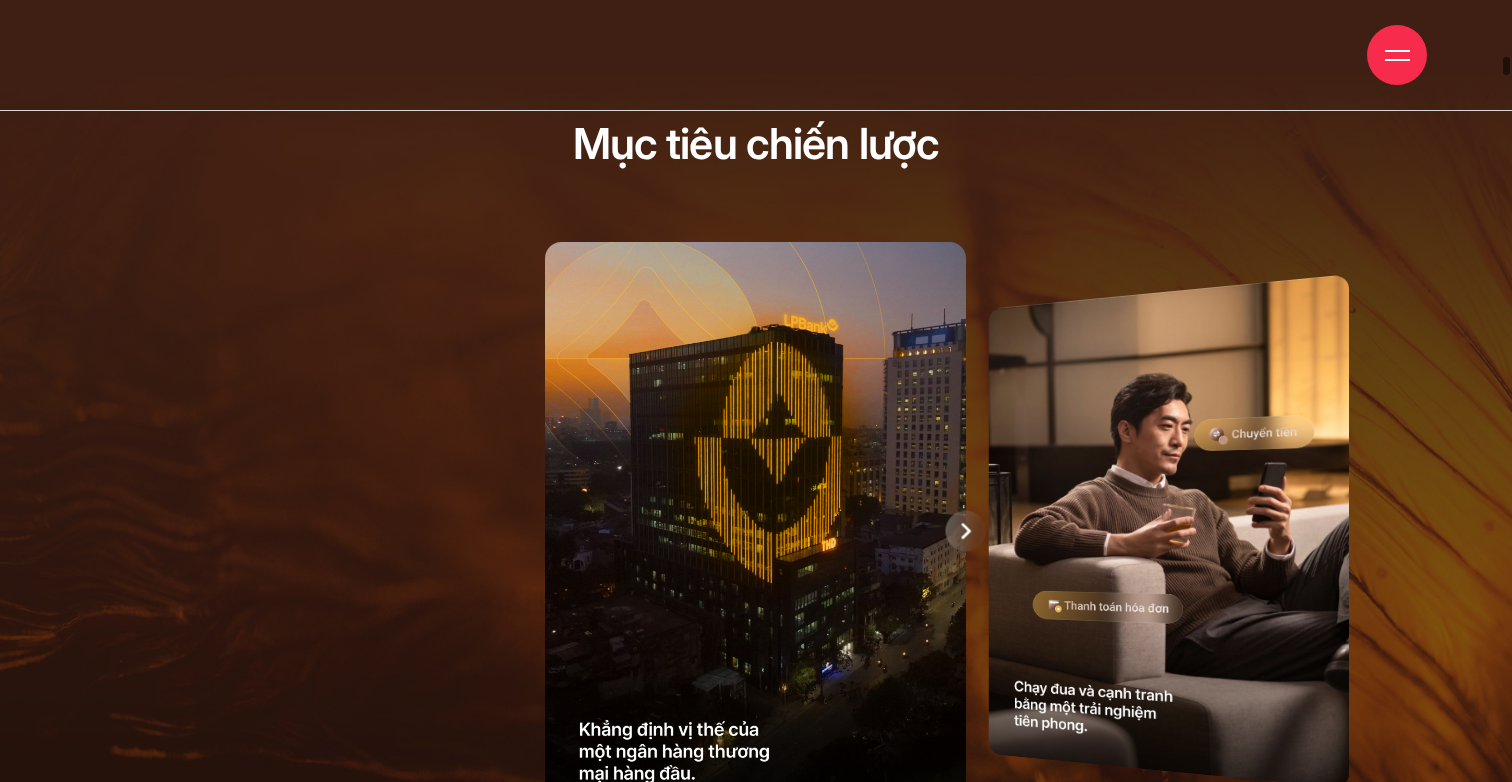 click at bounding box center [966, 530] 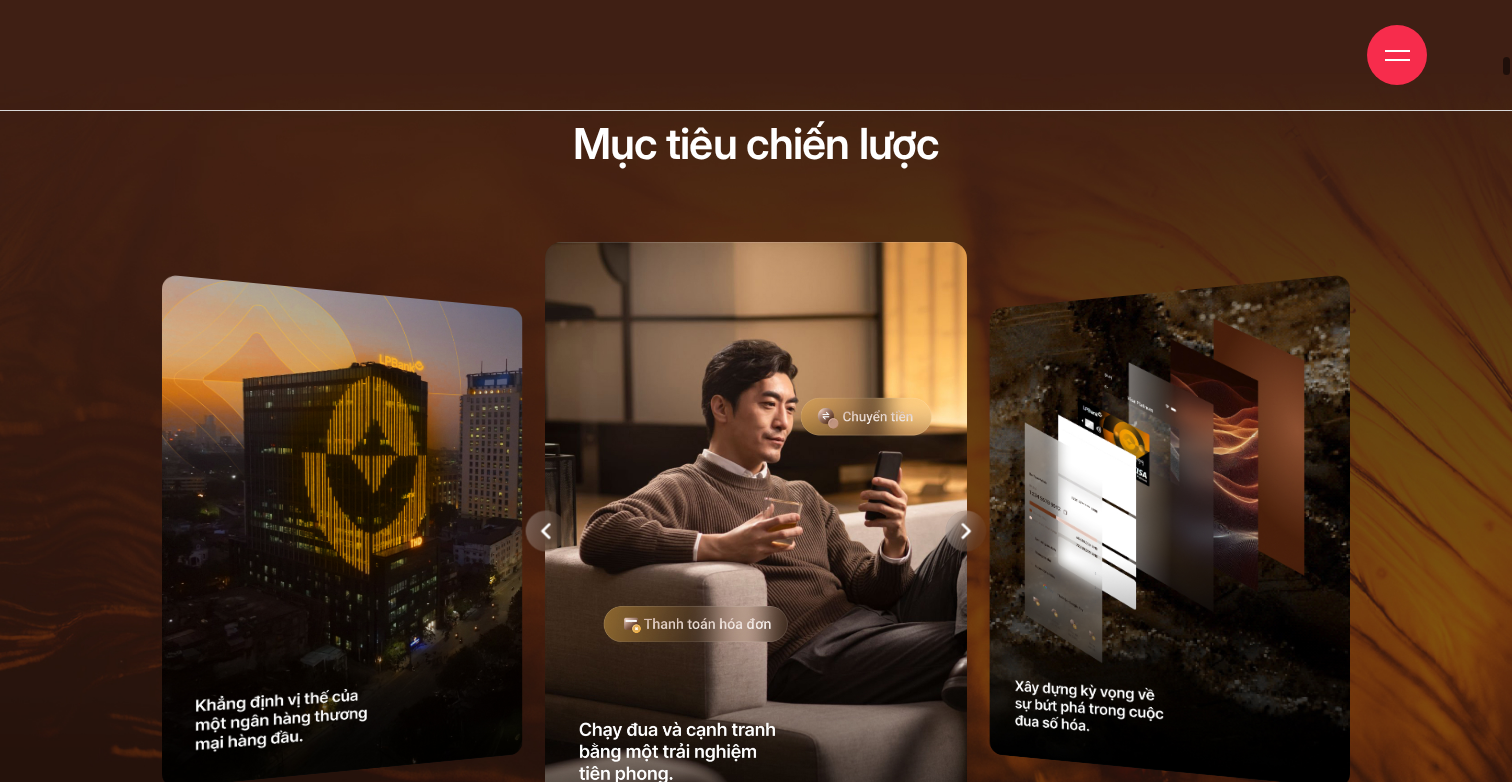 click at bounding box center (966, 530) 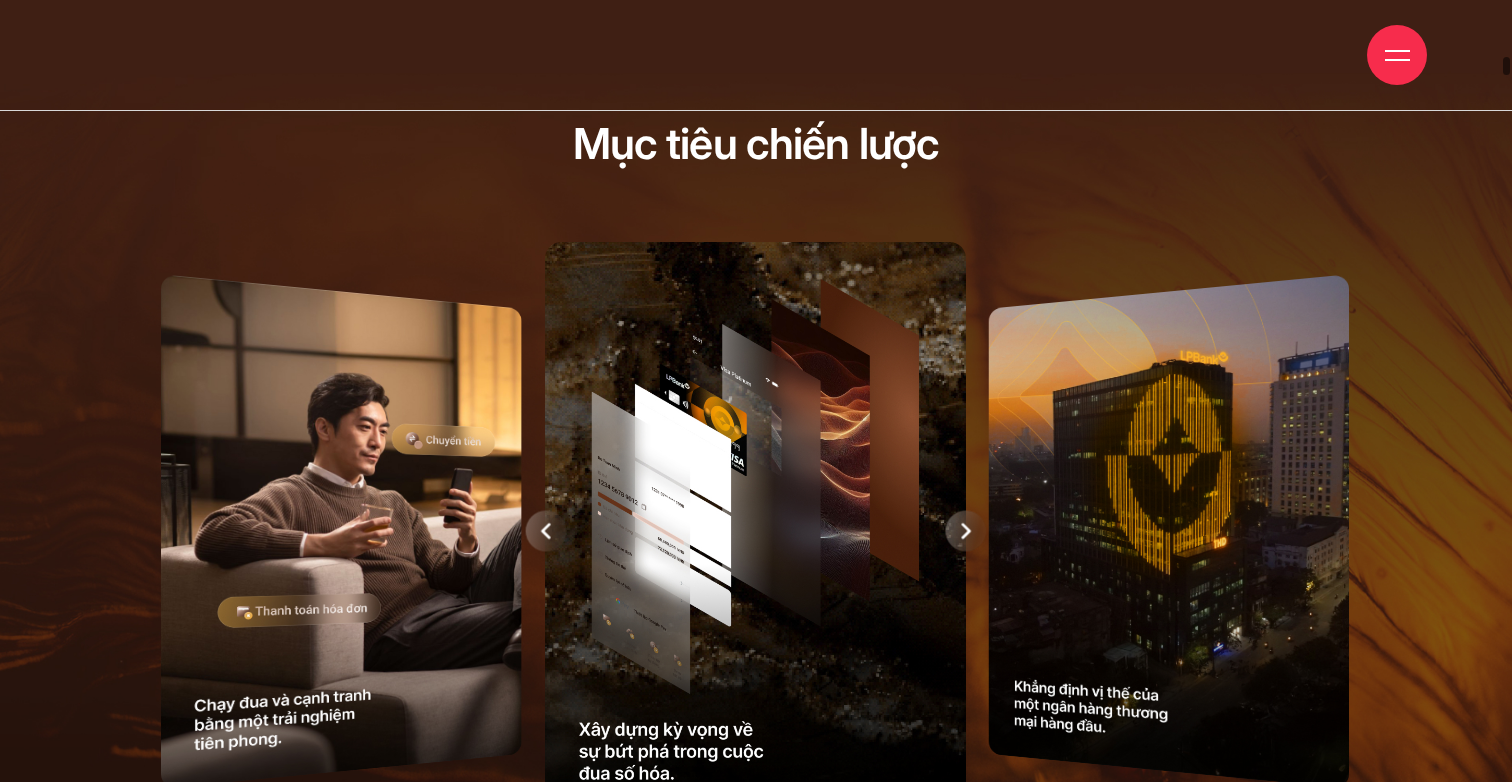 click at bounding box center (966, 530) 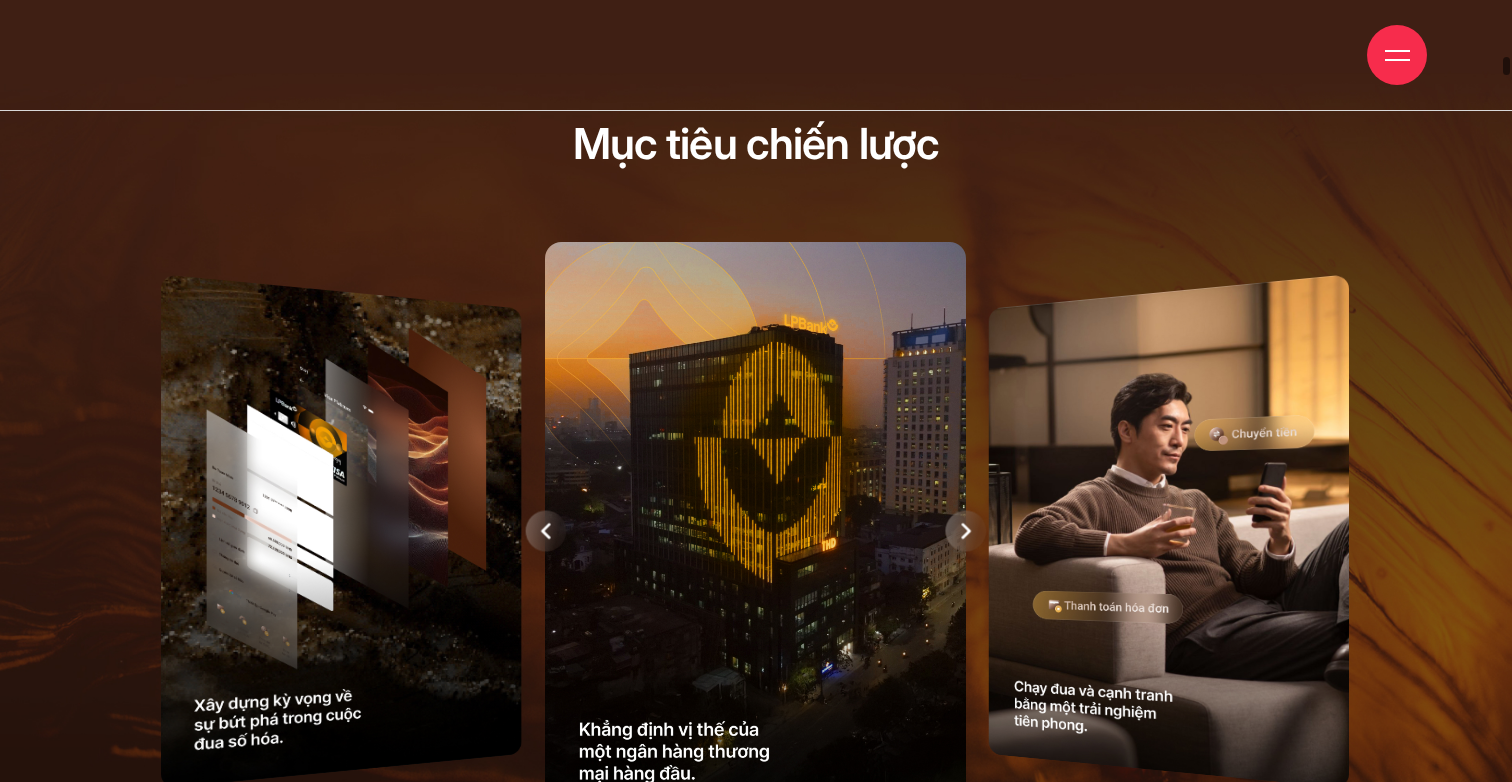 click at bounding box center (1397, 55) 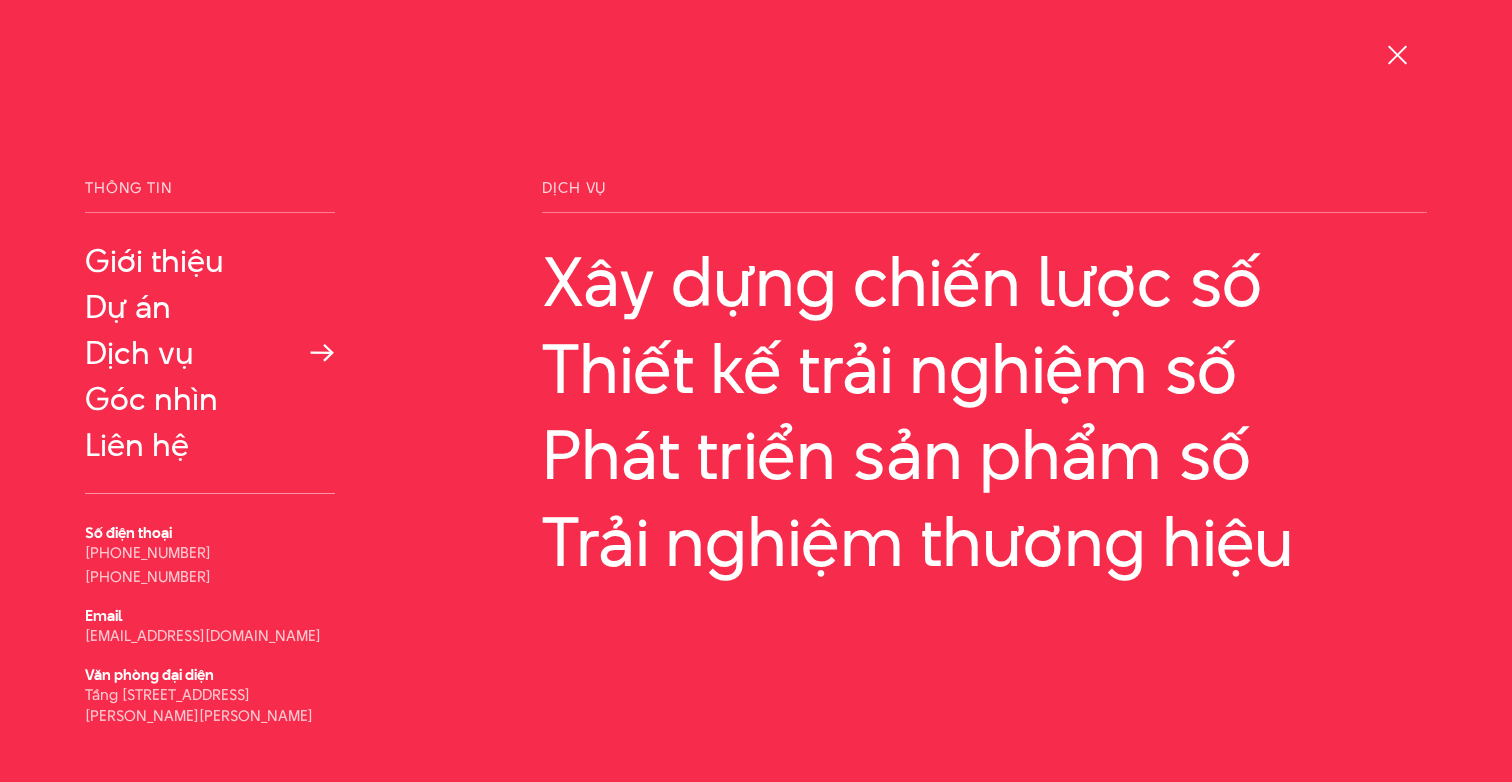 click on "Dịch vụ" at bounding box center (210, 353) 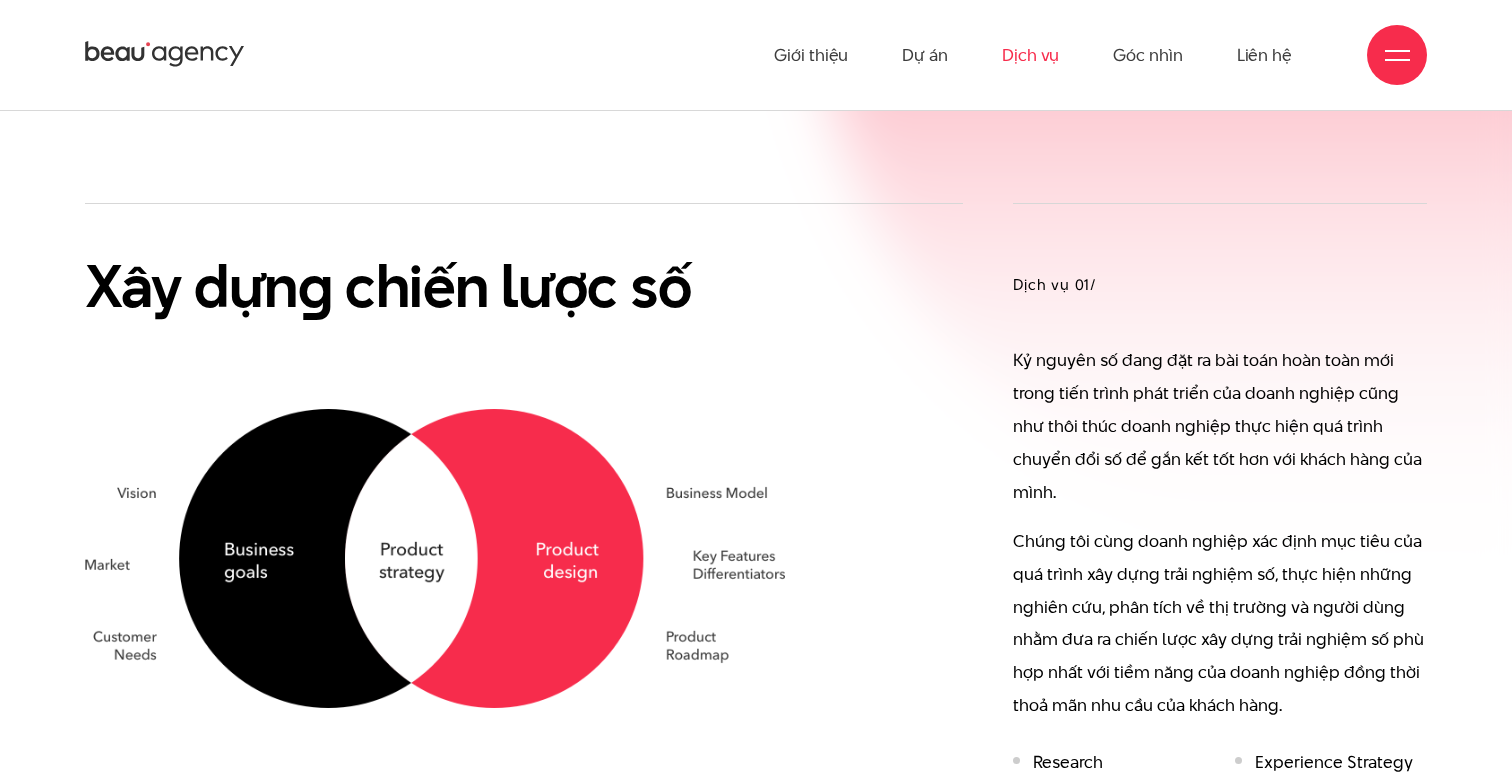 scroll, scrollTop: 1066, scrollLeft: 0, axis: vertical 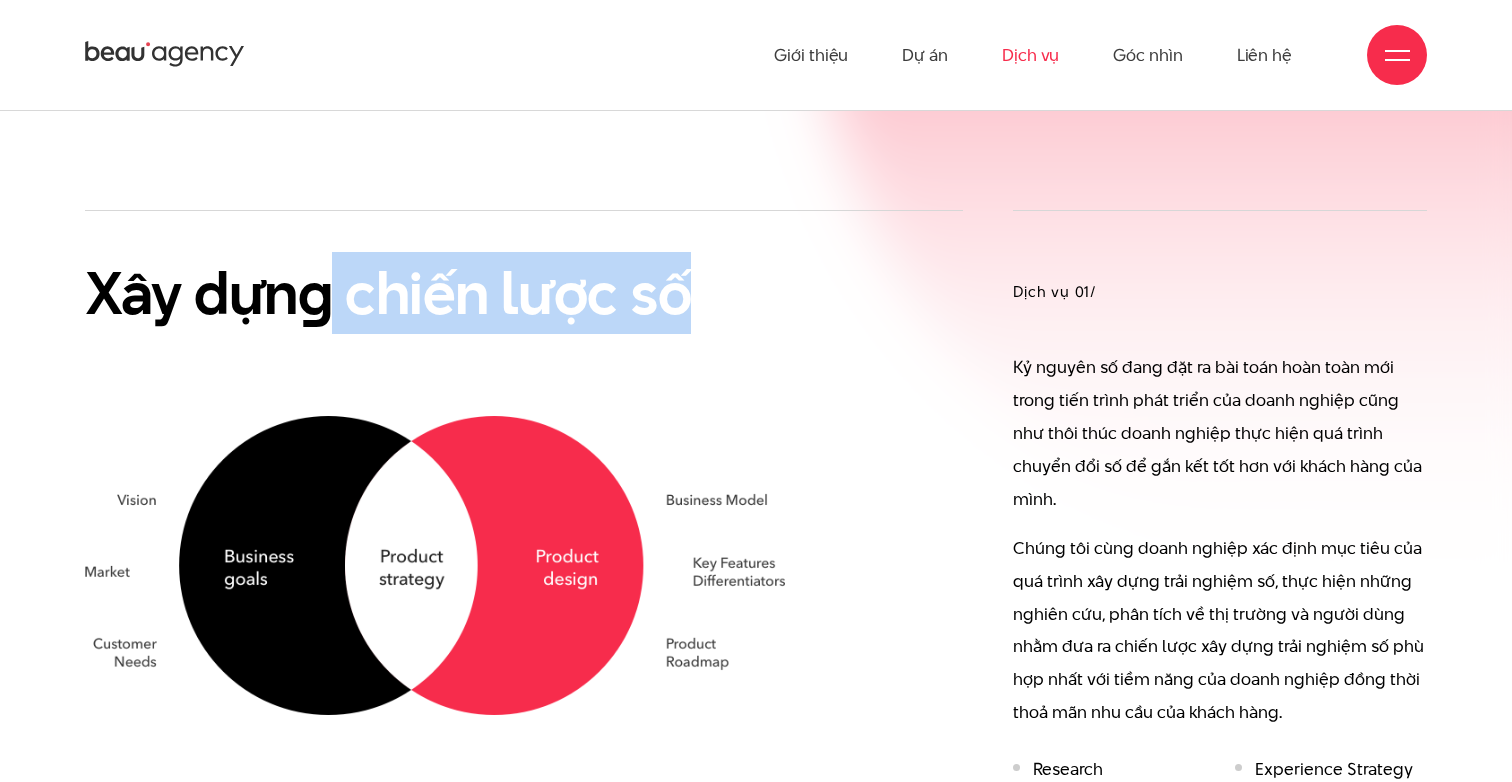 drag, startPoint x: 323, startPoint y: 303, endPoint x: 685, endPoint y: 303, distance: 362 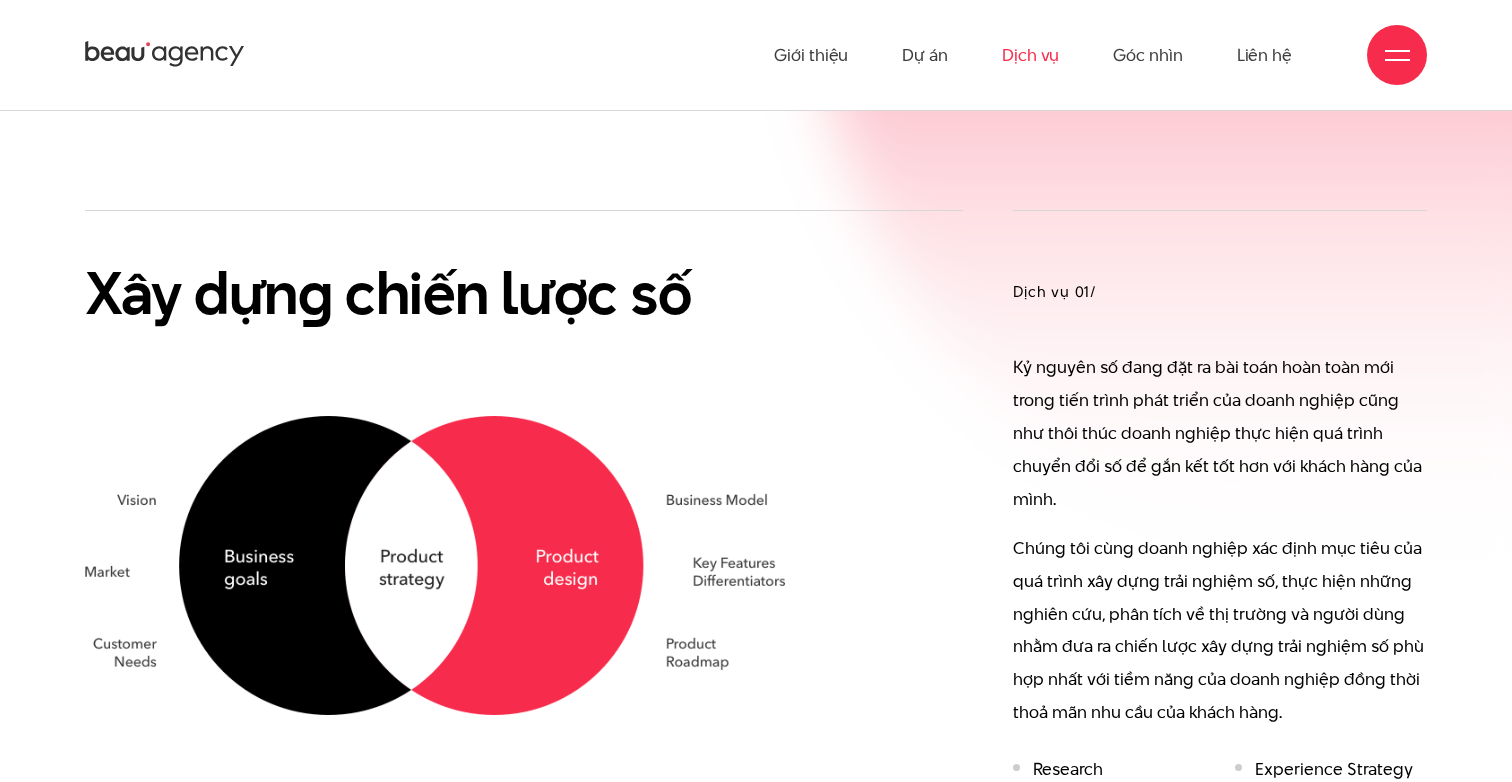 drag, startPoint x: 513, startPoint y: 304, endPoint x: 452, endPoint y: 298, distance: 61.294373 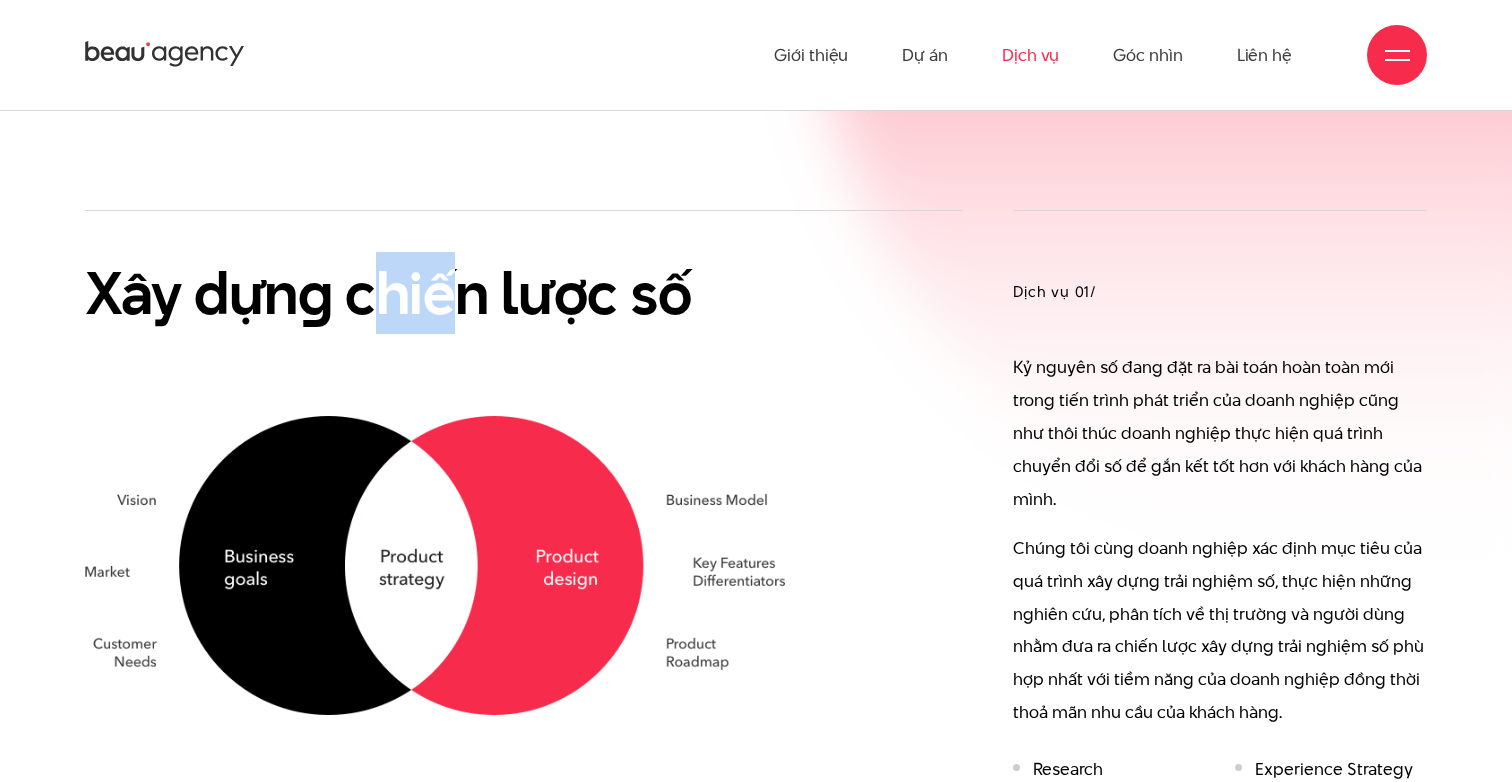 drag, startPoint x: 379, startPoint y: 297, endPoint x: 453, endPoint y: 294, distance: 74.06078 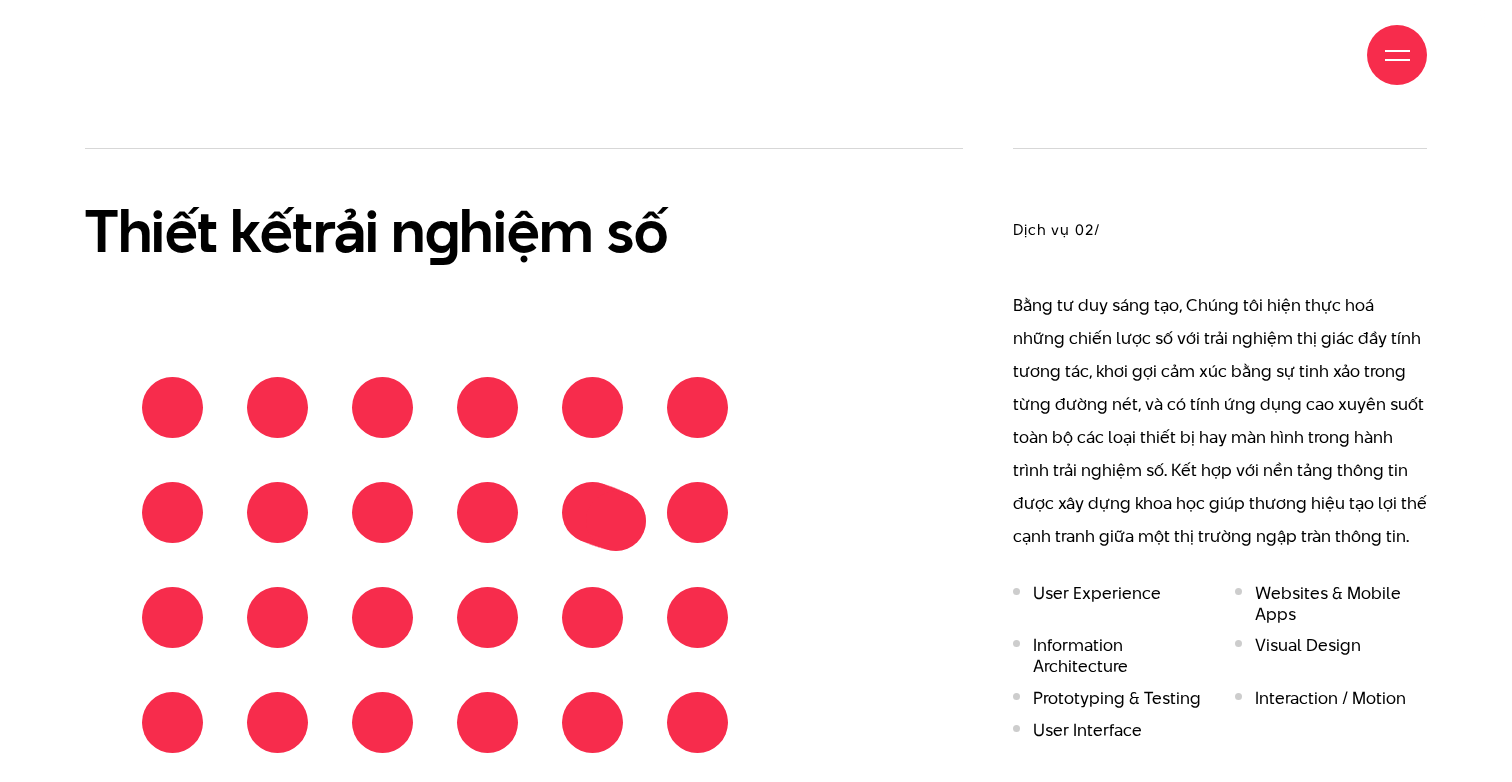 scroll, scrollTop: 1974, scrollLeft: 0, axis: vertical 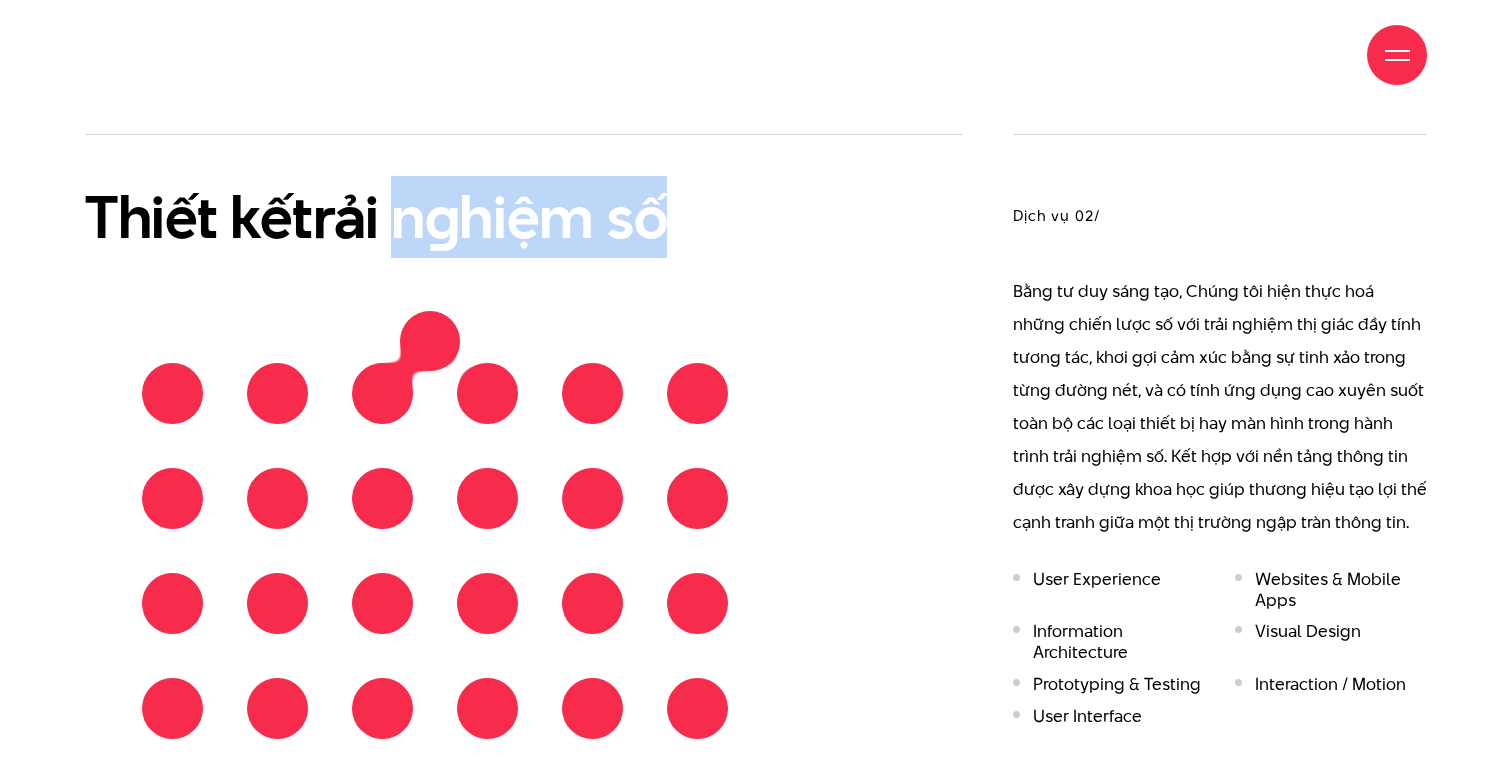 drag, startPoint x: 455, startPoint y: 149, endPoint x: 672, endPoint y: 151, distance: 217.00922 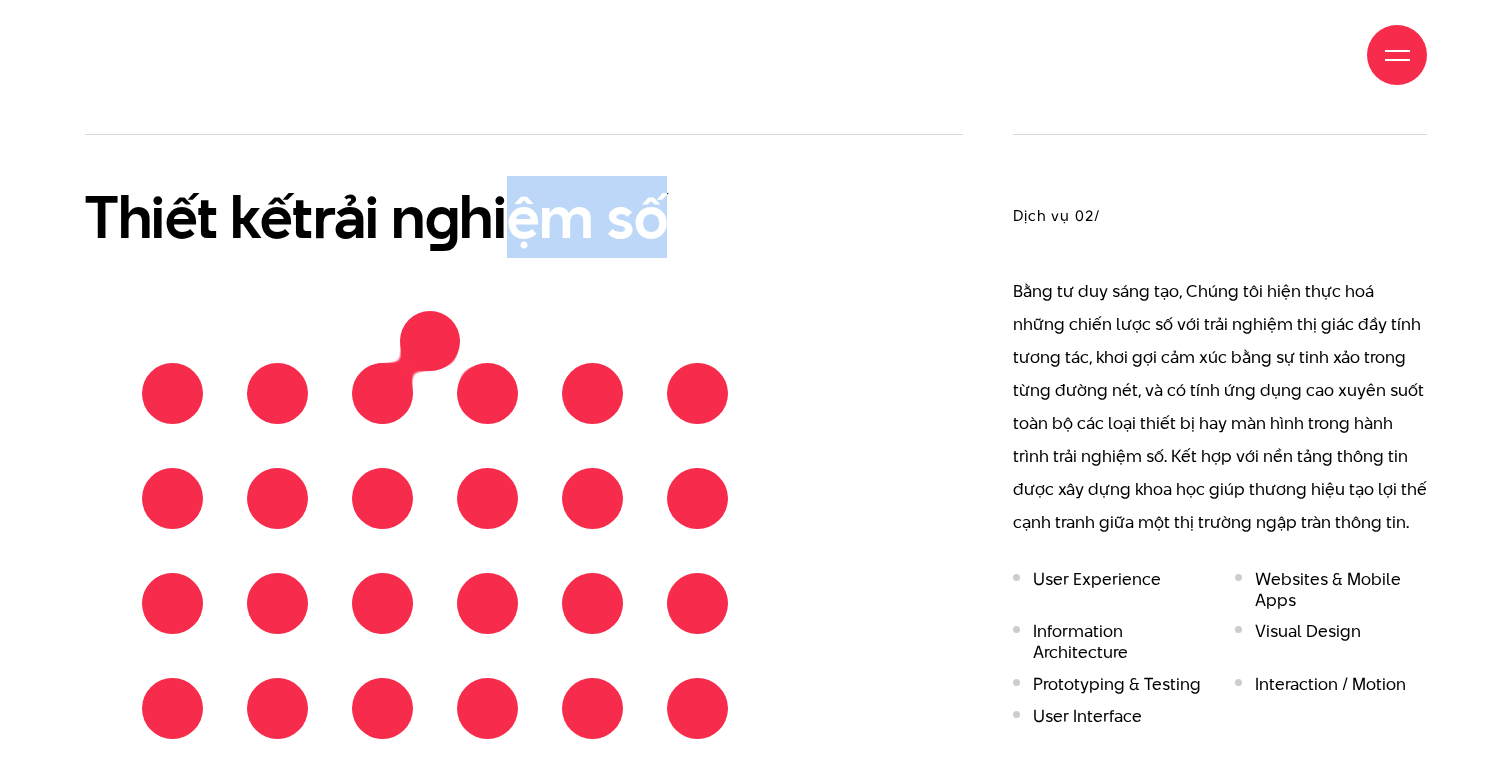 drag, startPoint x: 716, startPoint y: 153, endPoint x: 513, endPoint y: 165, distance: 203.35437 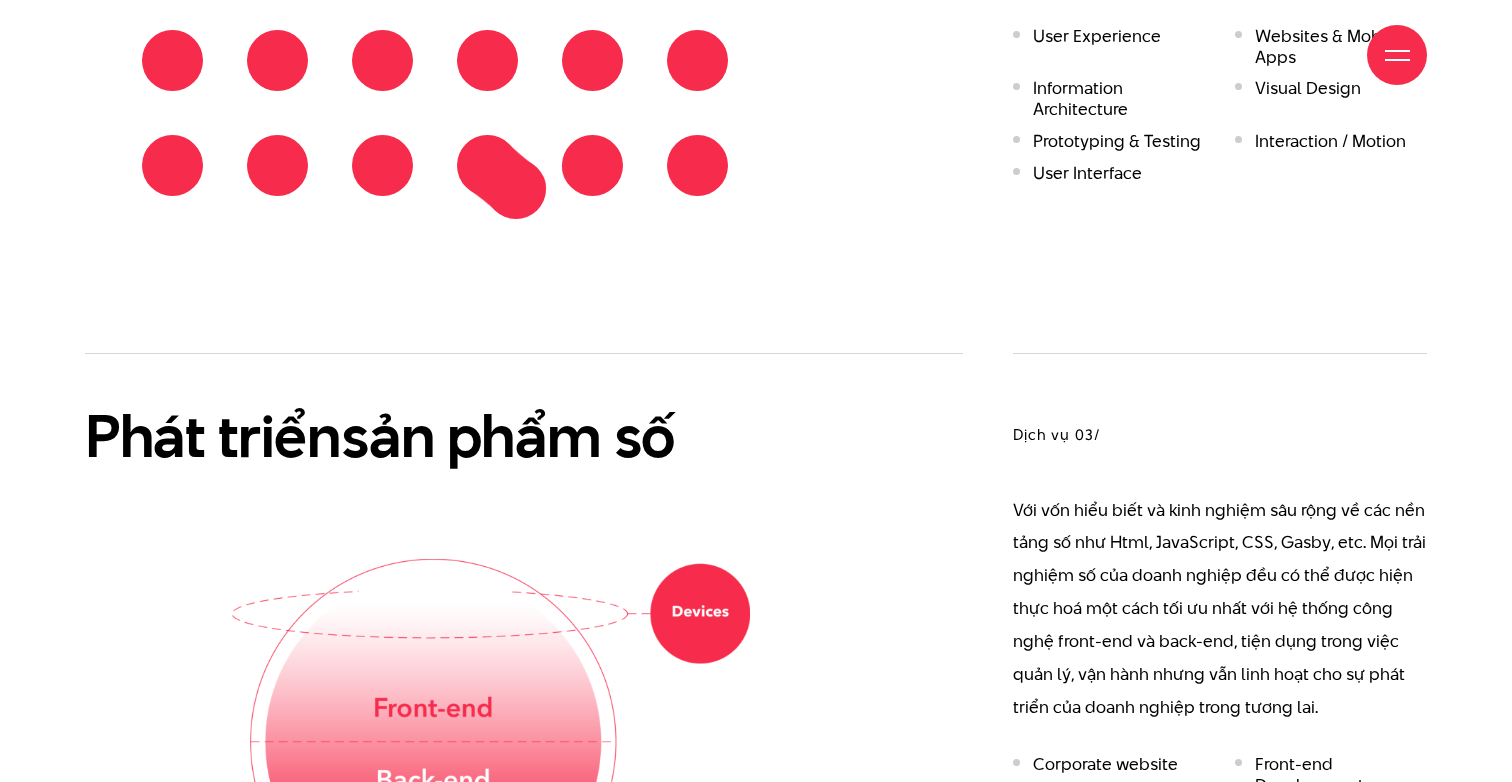 scroll, scrollTop: 2589, scrollLeft: 0, axis: vertical 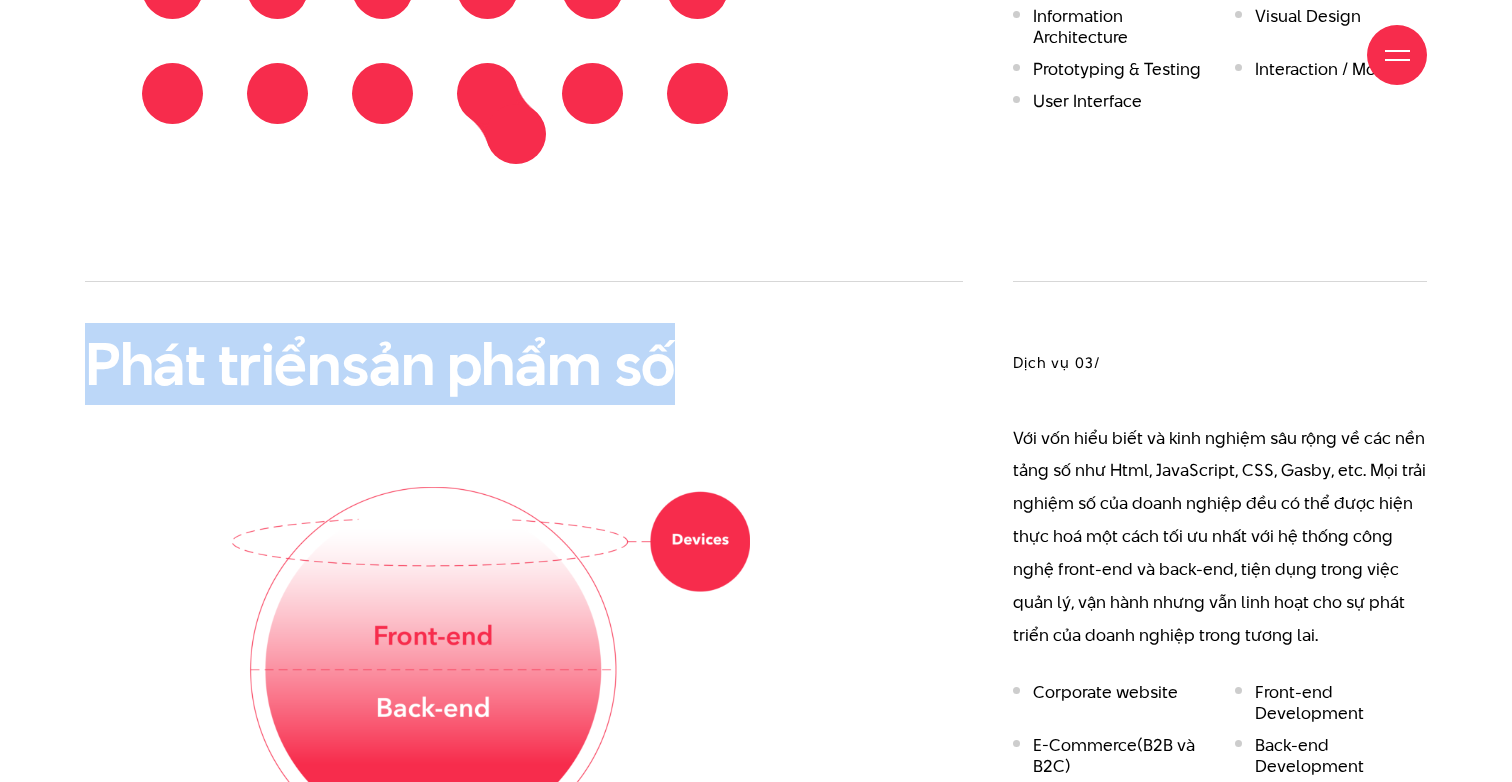 drag, startPoint x: 105, startPoint y: 305, endPoint x: 825, endPoint y: 311, distance: 720.025 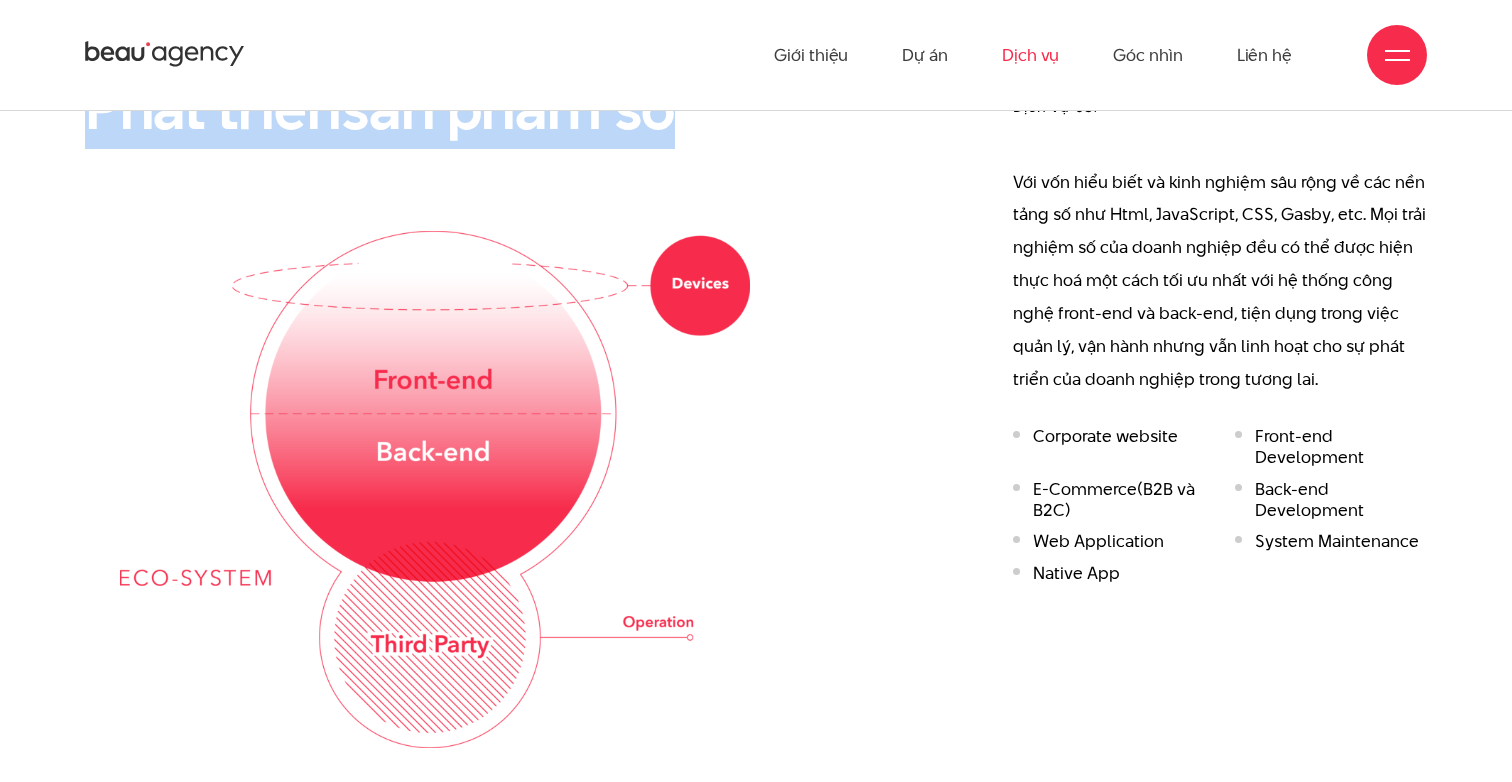 scroll, scrollTop: 2811, scrollLeft: 0, axis: vertical 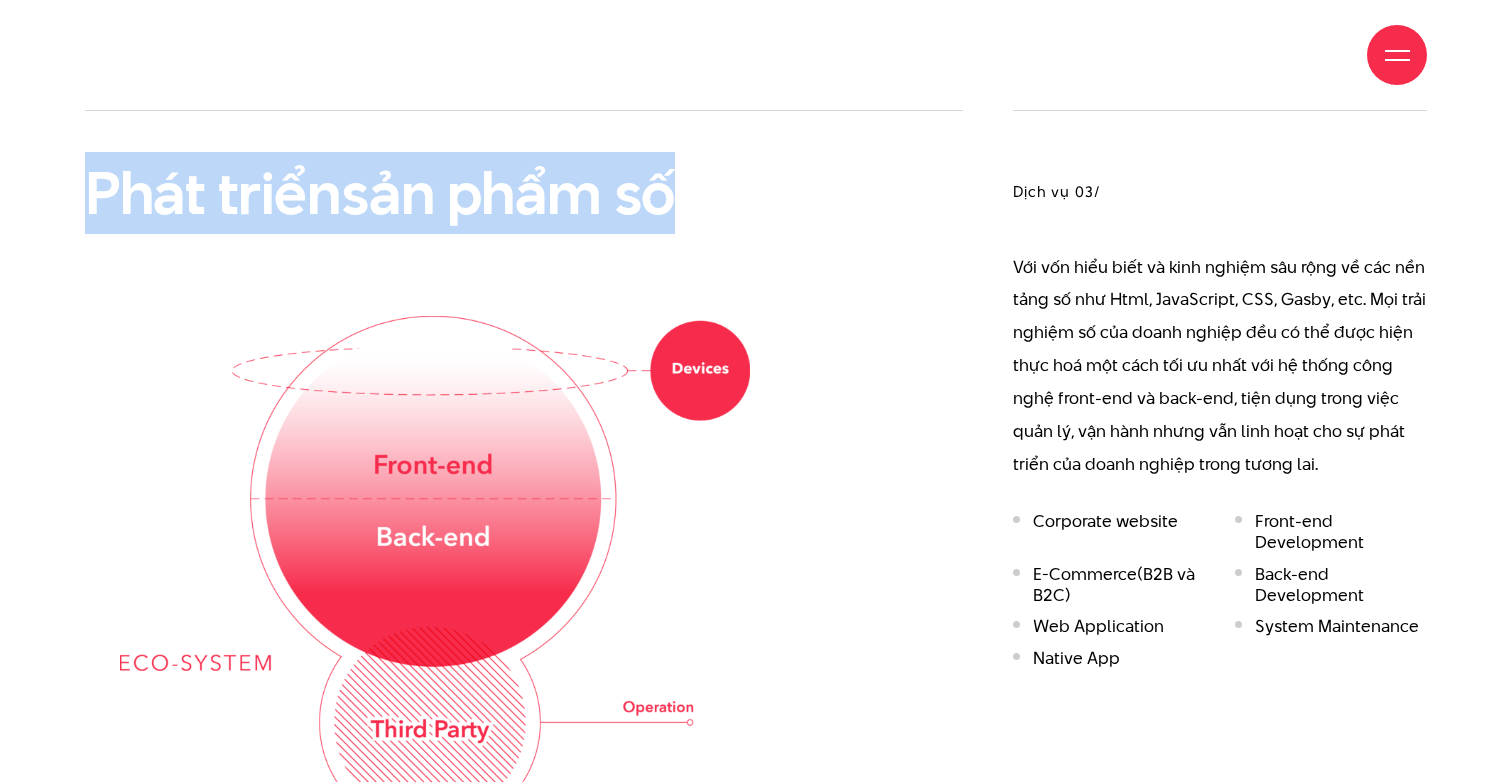 click at bounding box center (435, 574) 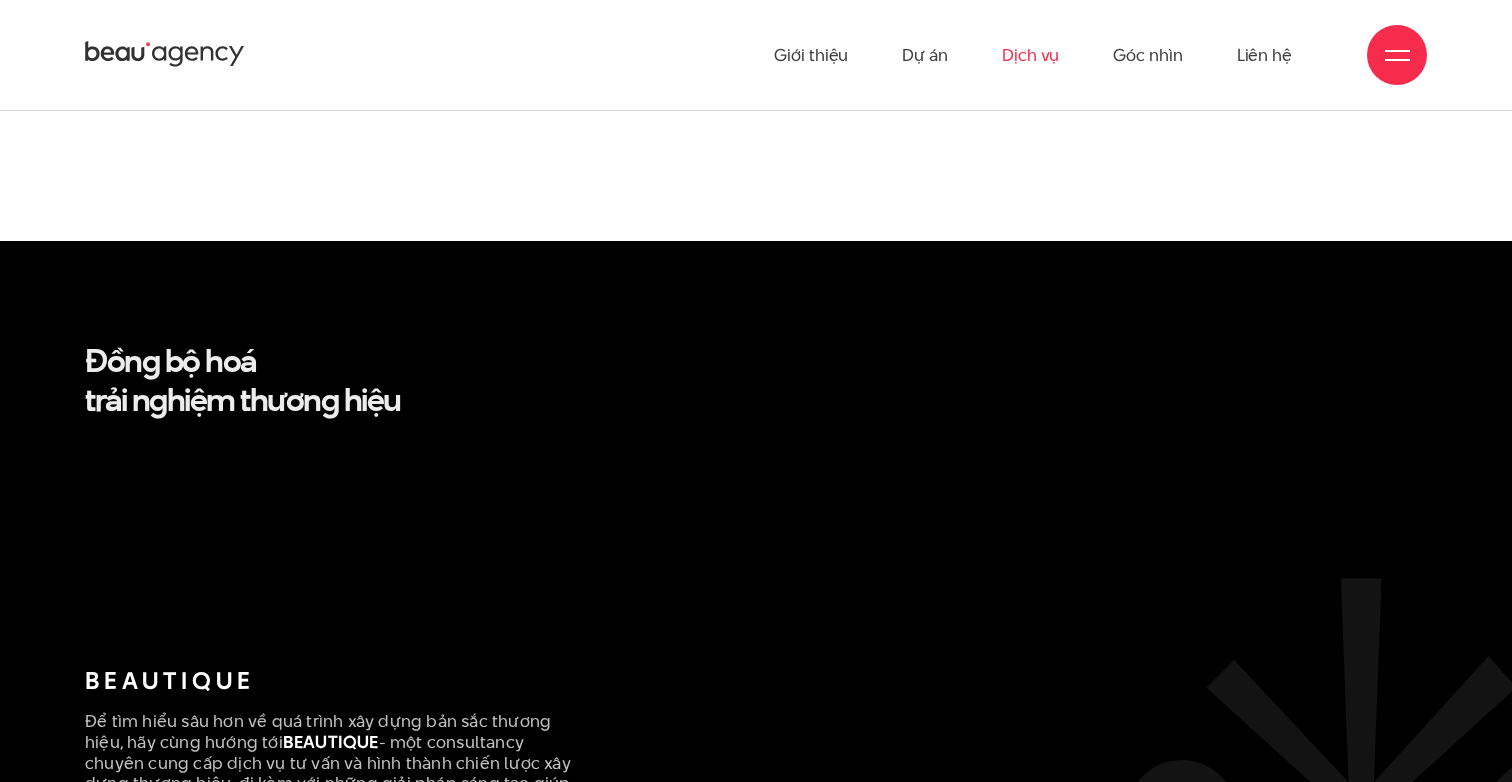 scroll, scrollTop: 3545, scrollLeft: 0, axis: vertical 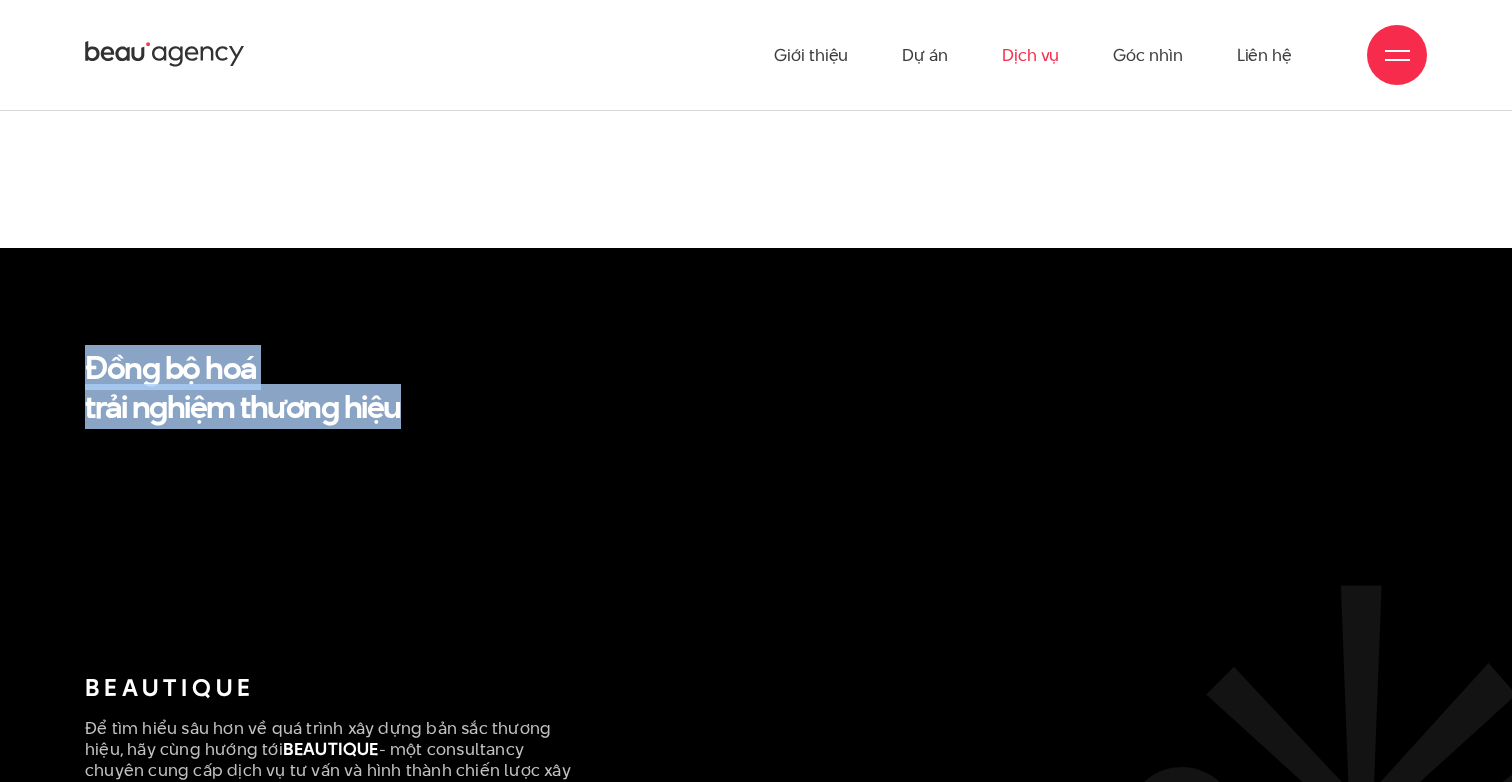 drag, startPoint x: 416, startPoint y: 357, endPoint x: 91, endPoint y: 319, distance: 327.214 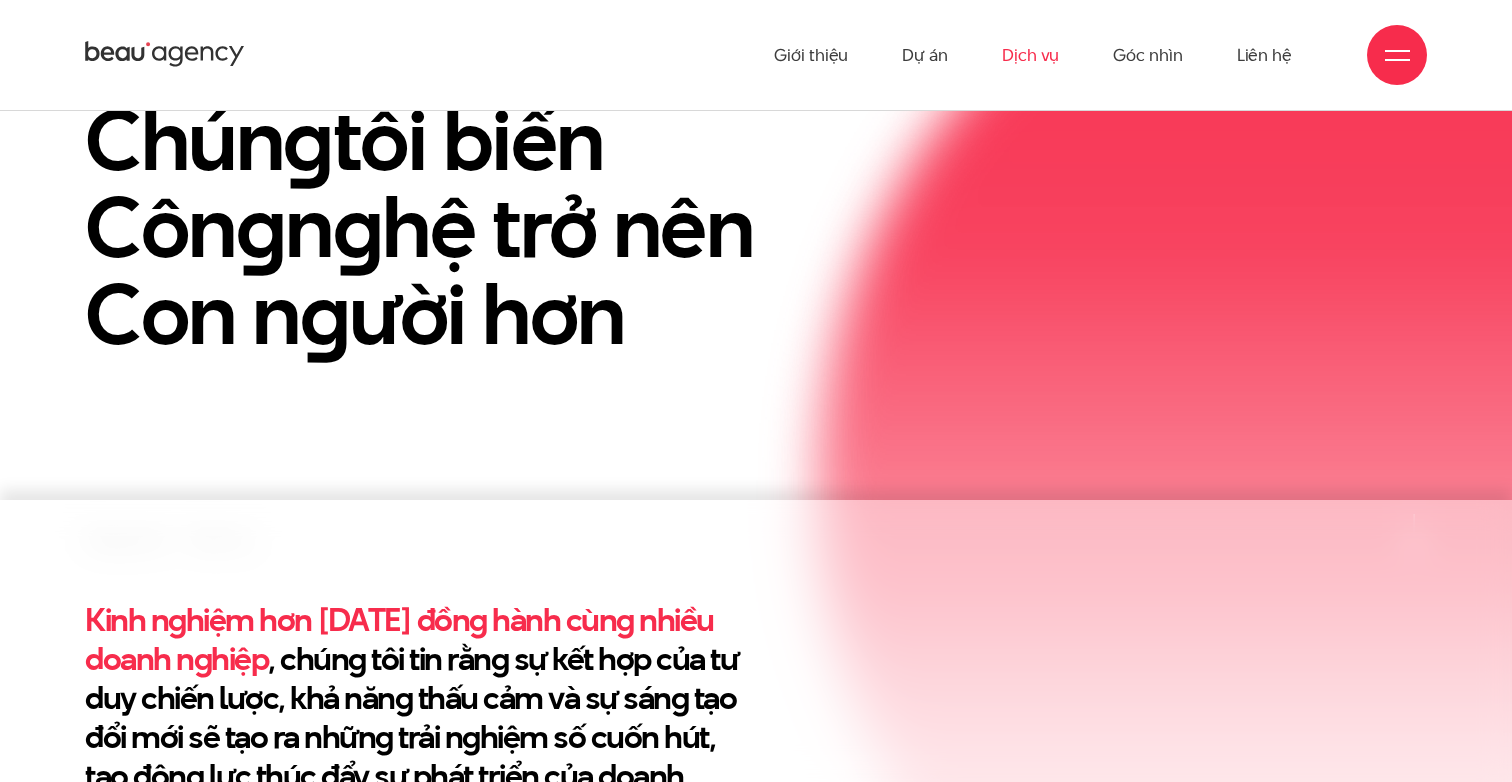 scroll, scrollTop: 281, scrollLeft: 0, axis: vertical 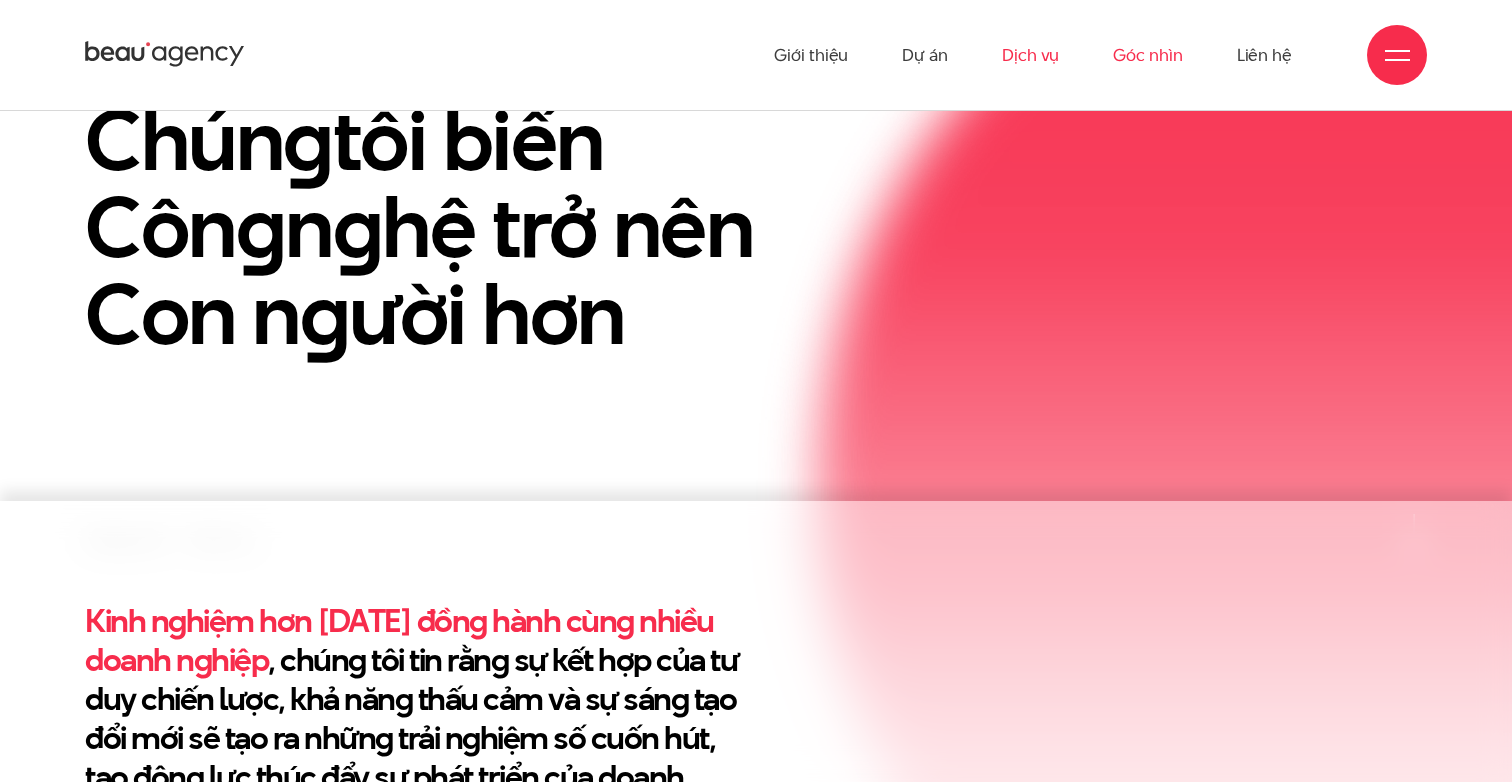 click on "Góc nhìn" at bounding box center [1147, 55] 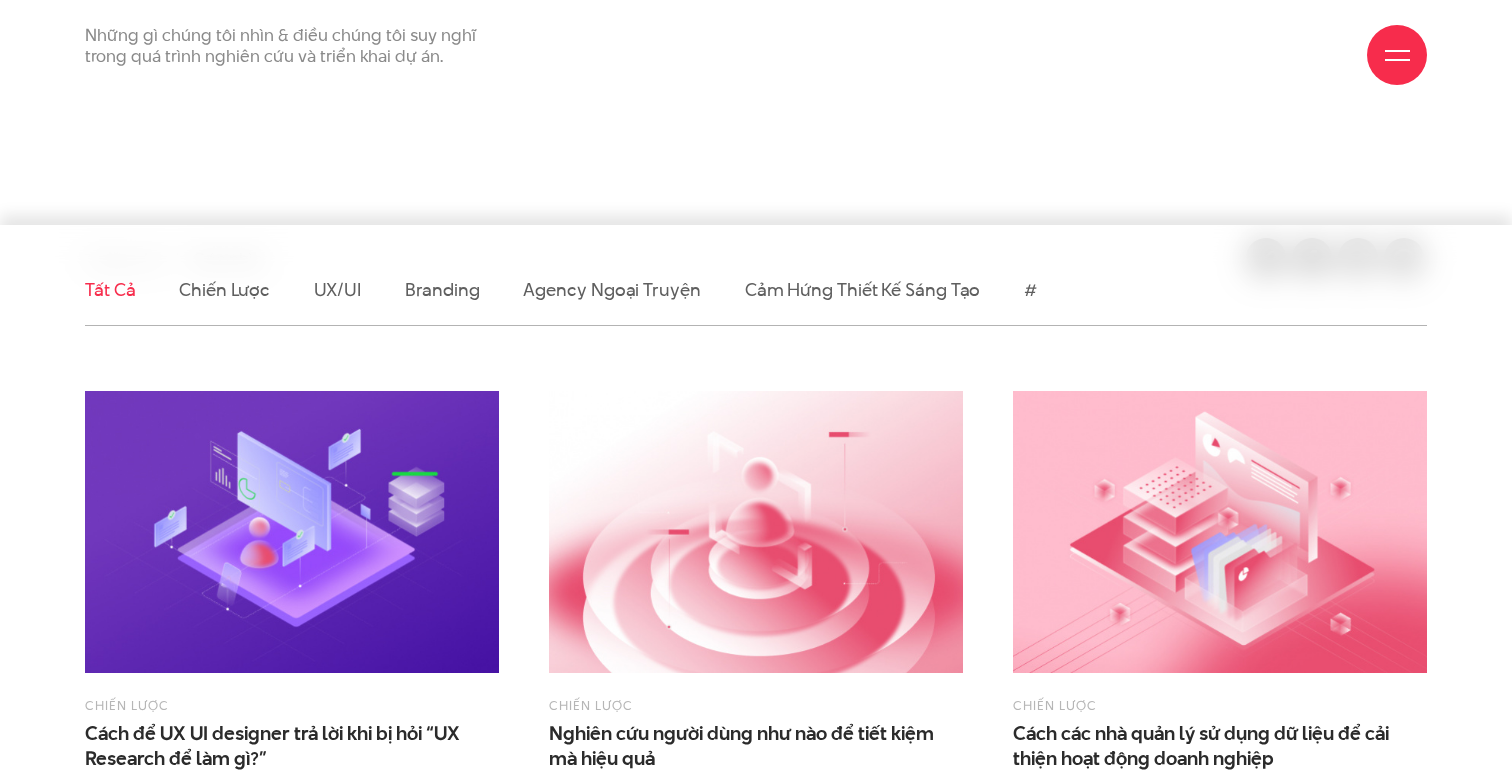 scroll, scrollTop: 393, scrollLeft: 0, axis: vertical 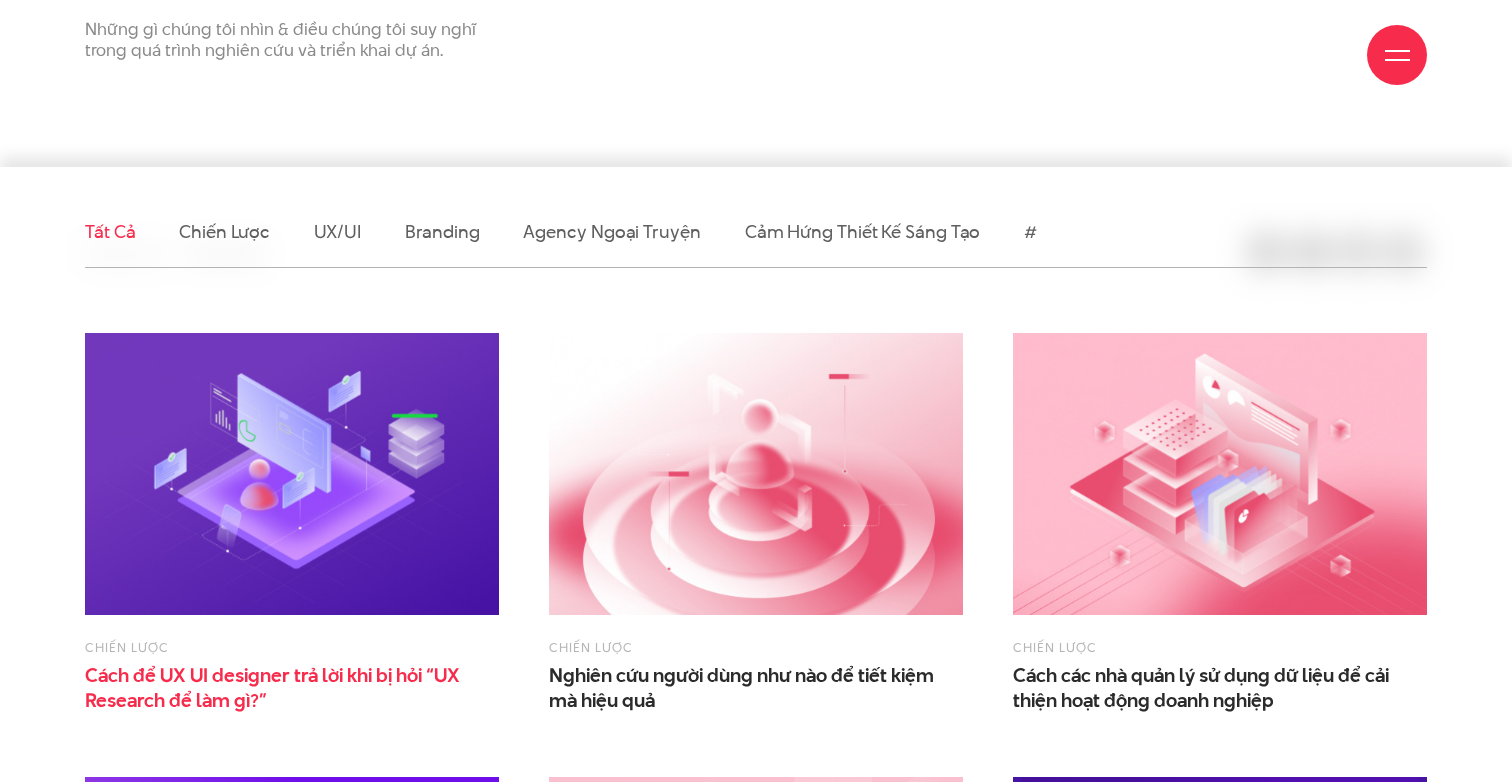 click on "Cách để UX UI designer trả lời khi bị hỏi “UX  Research để làm gì?”" at bounding box center [285, 688] 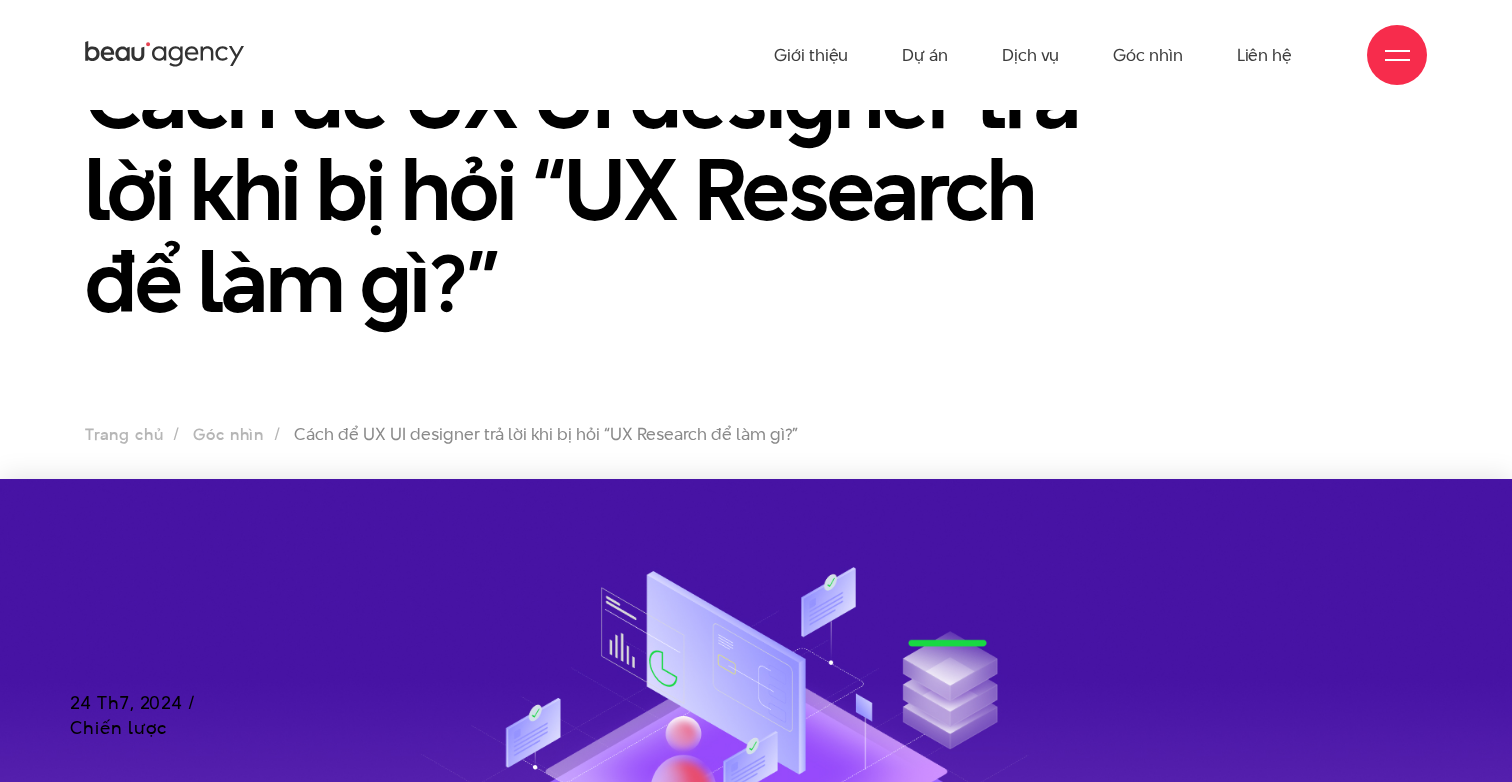scroll, scrollTop: 0, scrollLeft: 0, axis: both 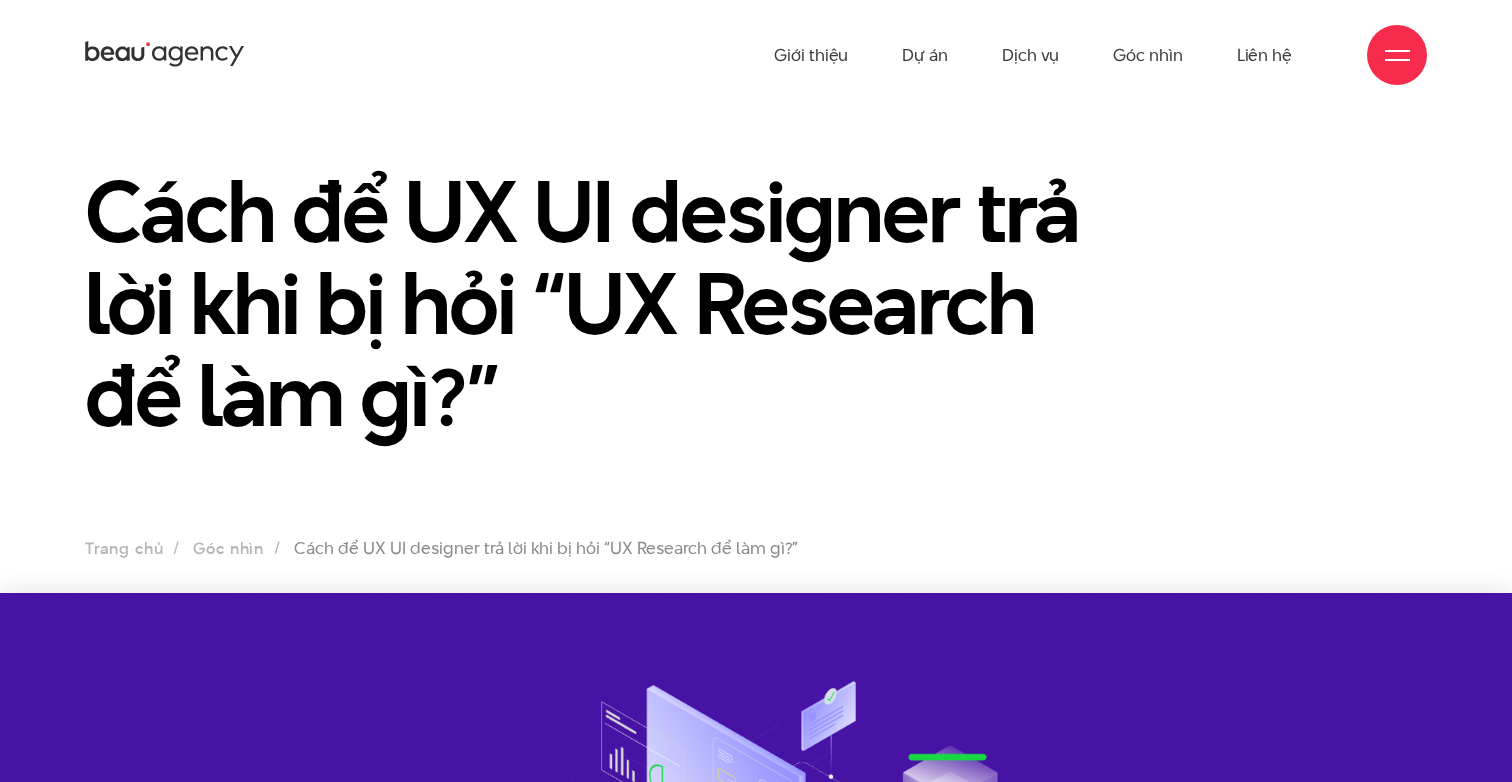 click 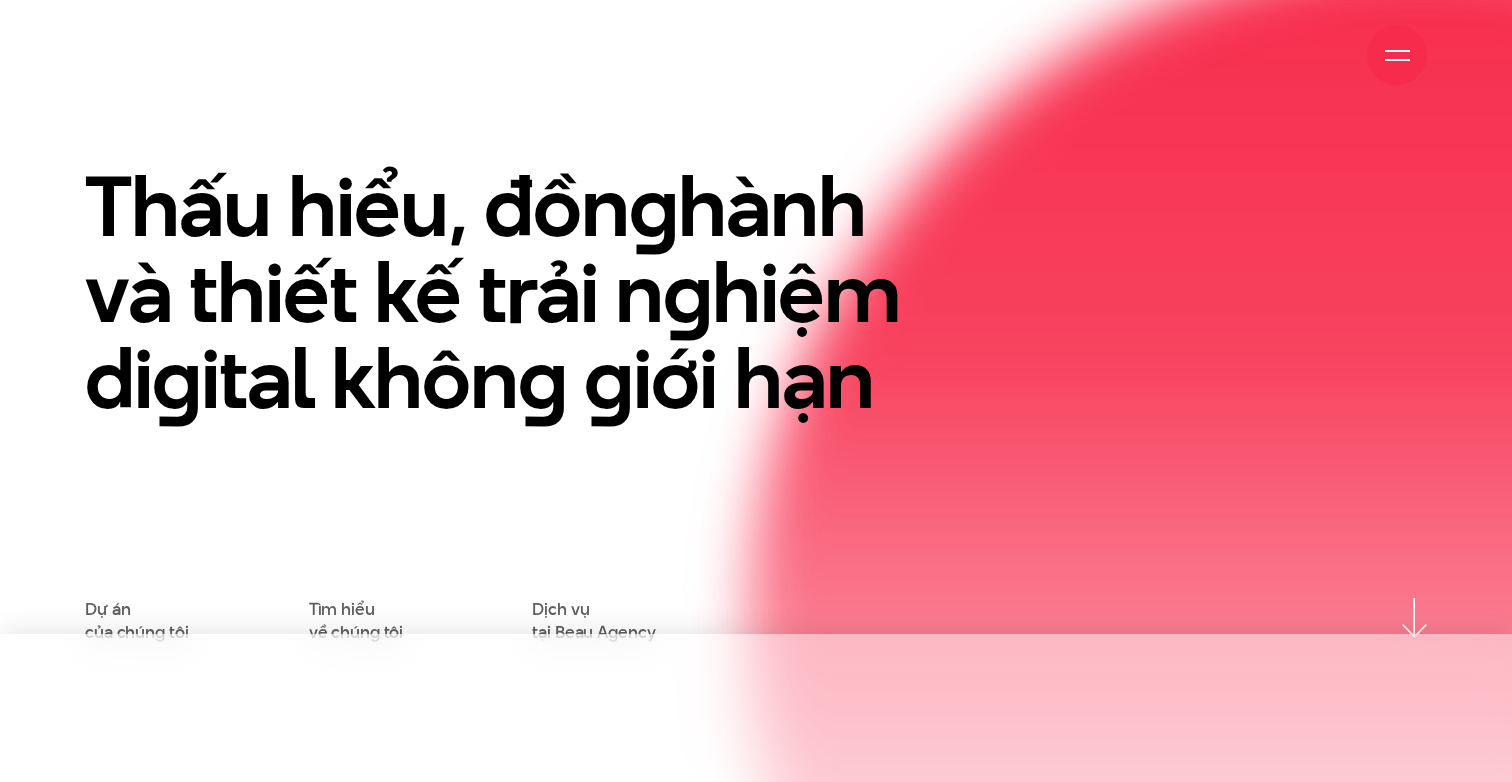 scroll, scrollTop: 172, scrollLeft: 0, axis: vertical 